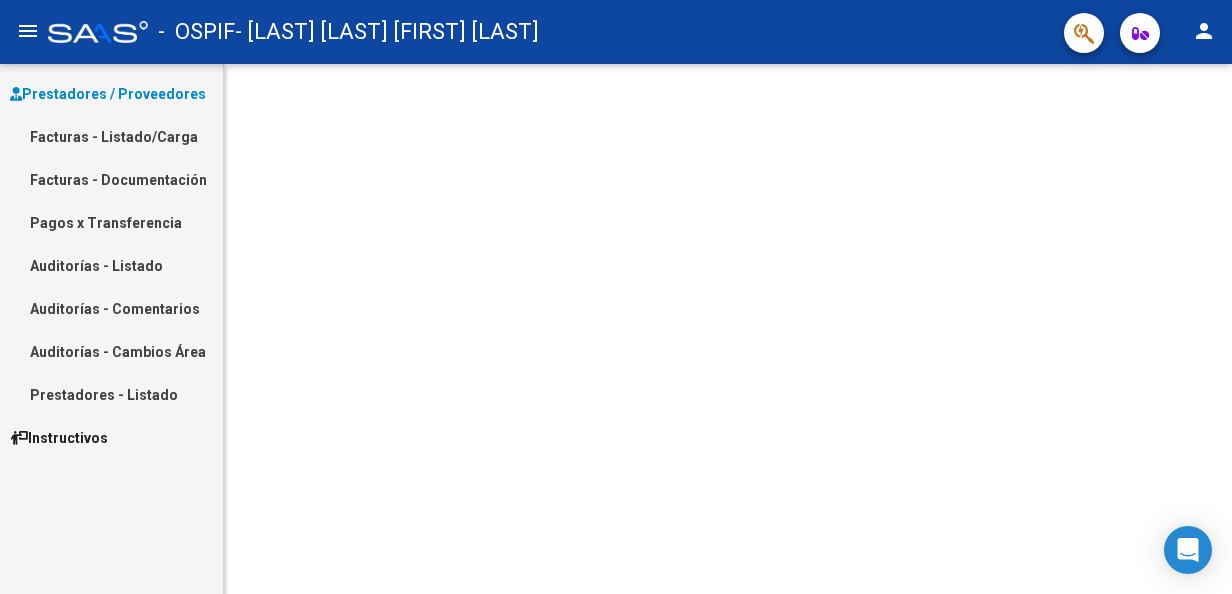 scroll, scrollTop: 0, scrollLeft: 0, axis: both 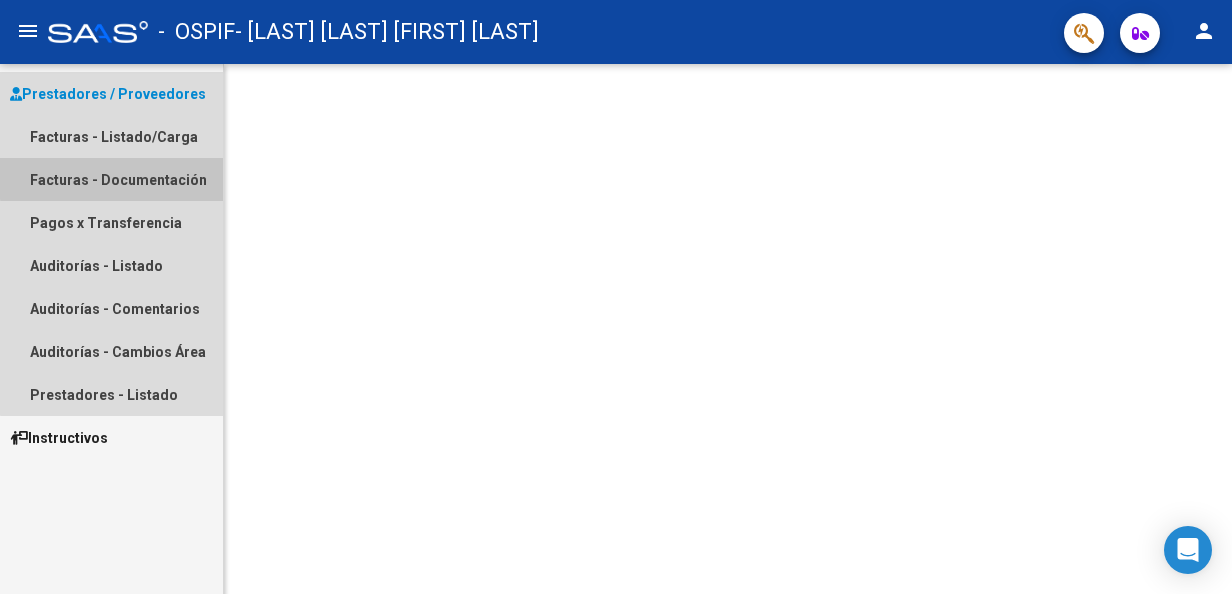 click on "Facturas - Documentación" at bounding box center [111, 179] 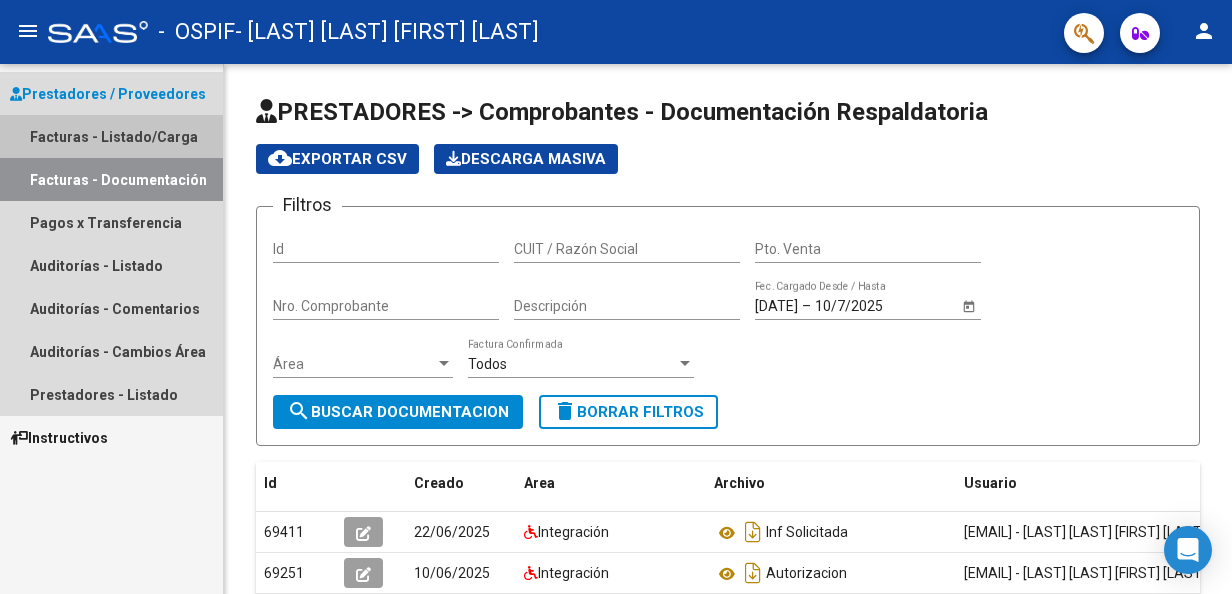 click on "Facturas - Listado/Carga" at bounding box center (111, 136) 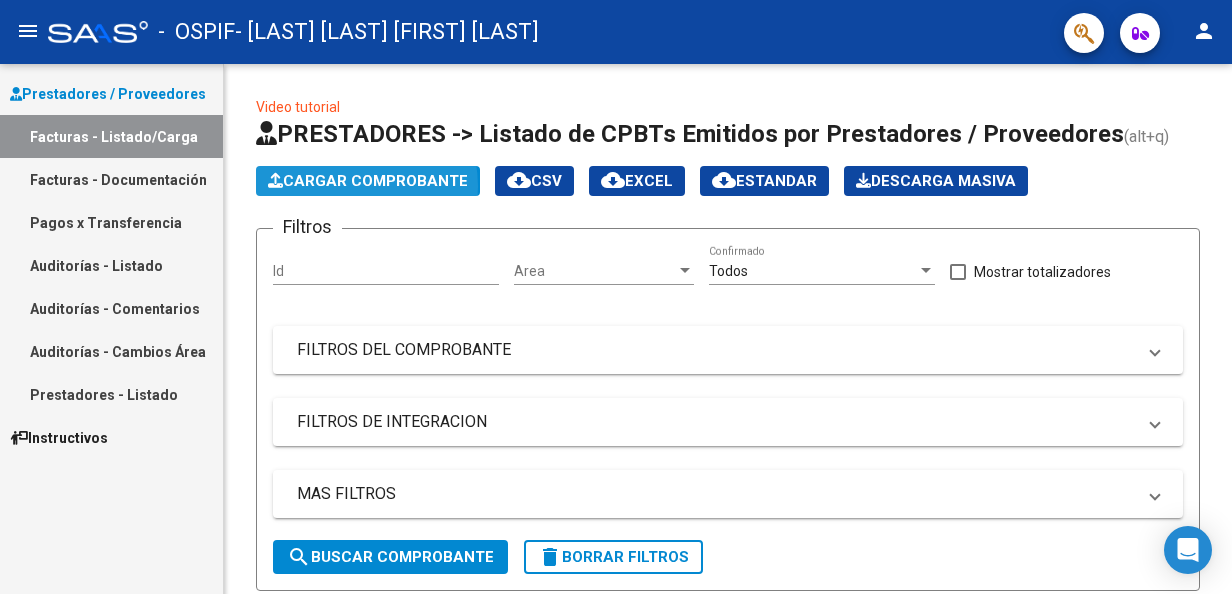 click on "Cargar Comprobante" 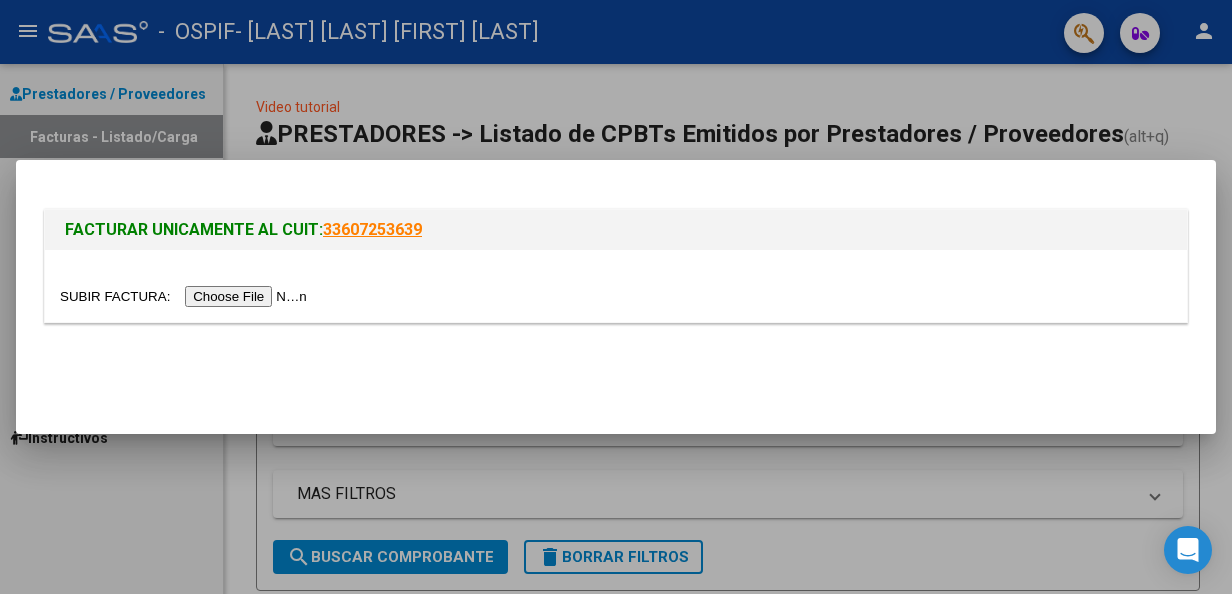 click at bounding box center [186, 296] 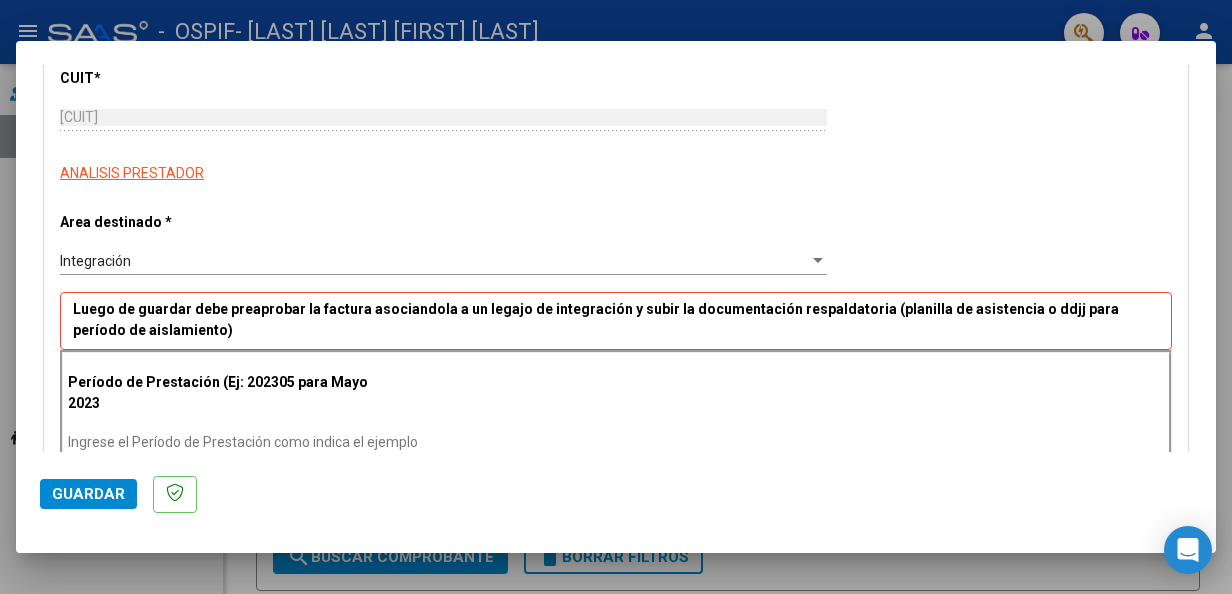 scroll, scrollTop: 300, scrollLeft: 0, axis: vertical 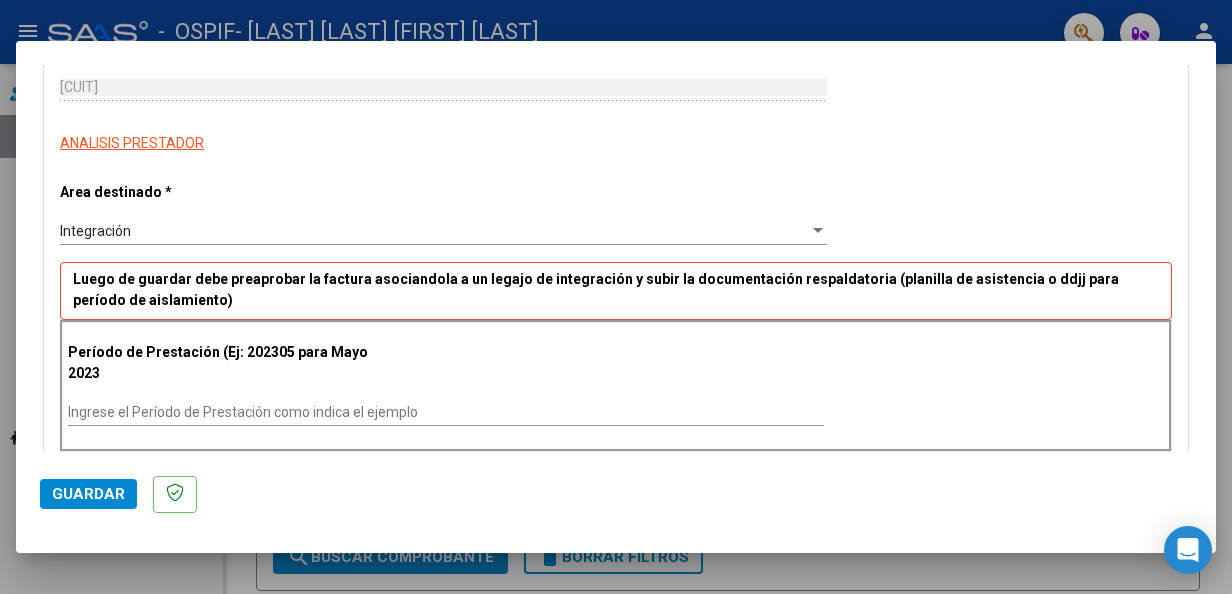 click on "Ingrese el Período de Prestación como indica el ejemplo" at bounding box center (446, 412) 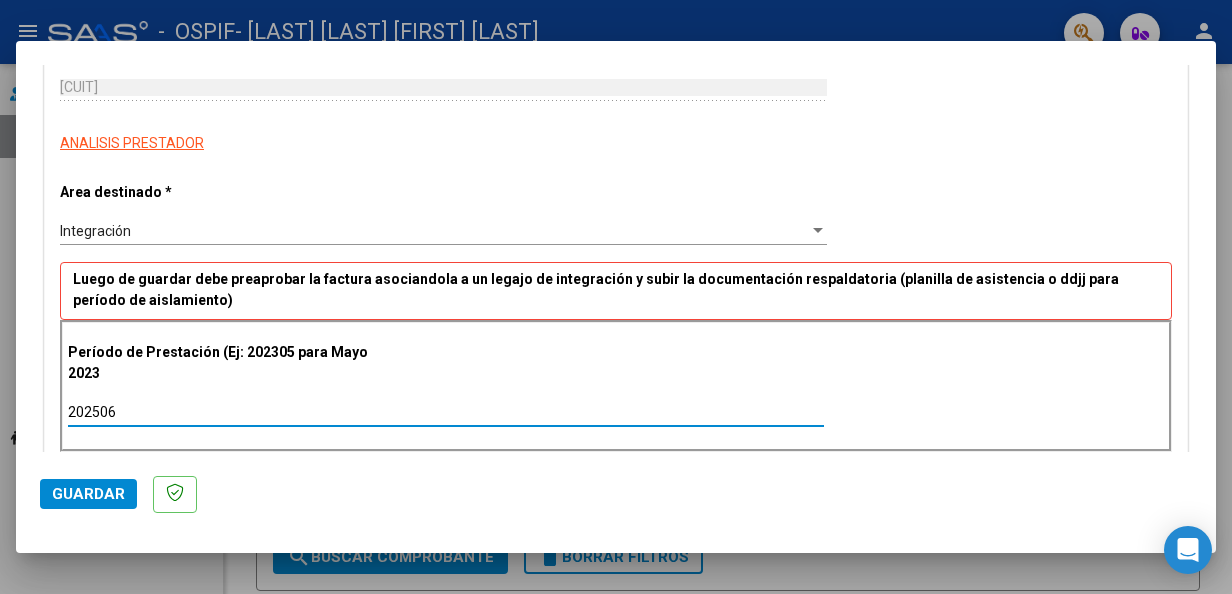 type on "202506" 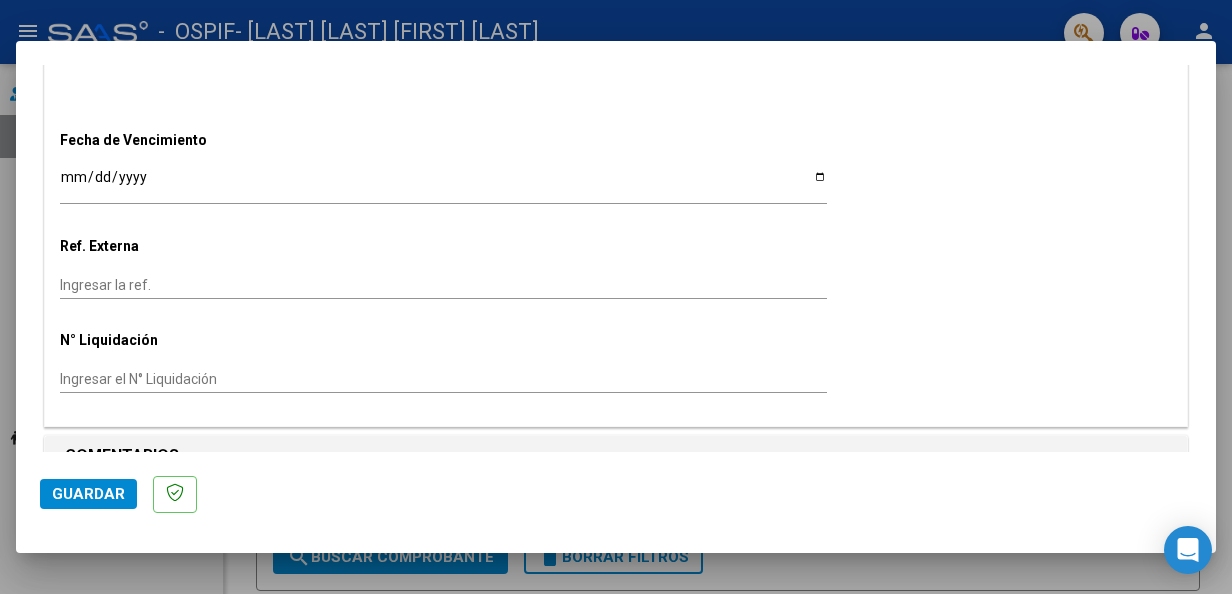 scroll, scrollTop: 1271, scrollLeft: 0, axis: vertical 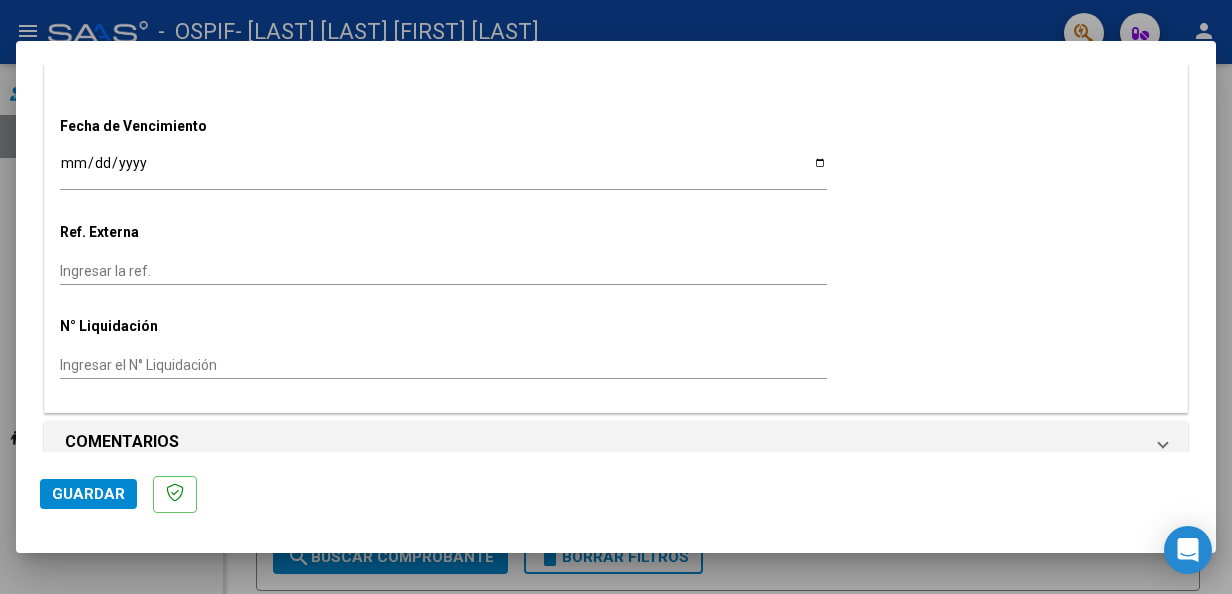 click on "Guardar" 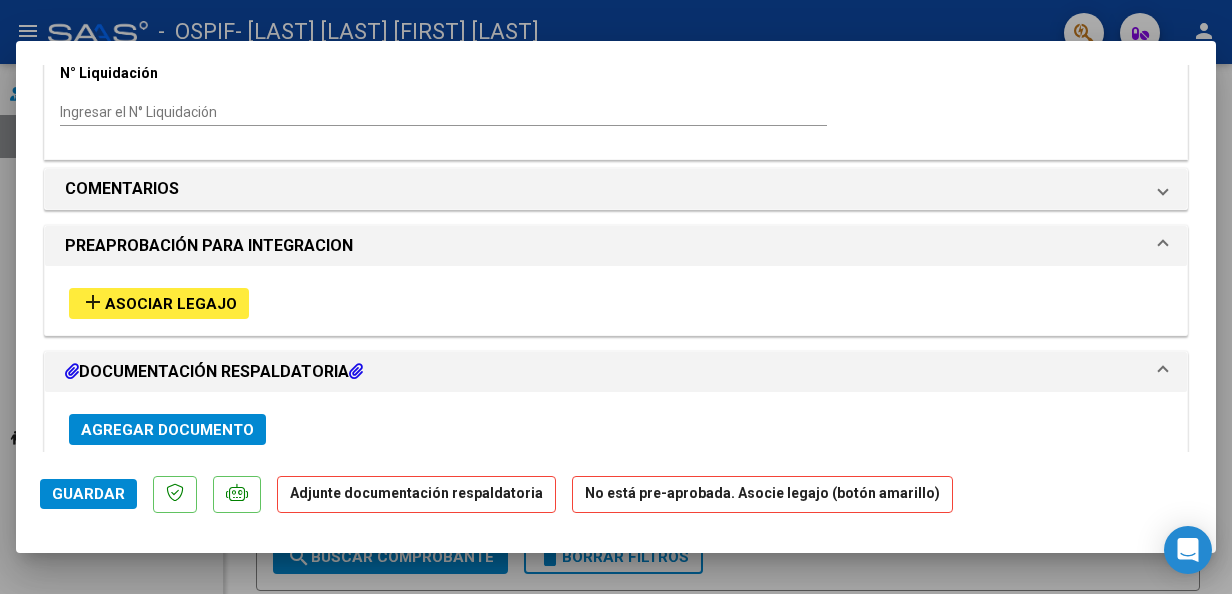 scroll, scrollTop: 1600, scrollLeft: 0, axis: vertical 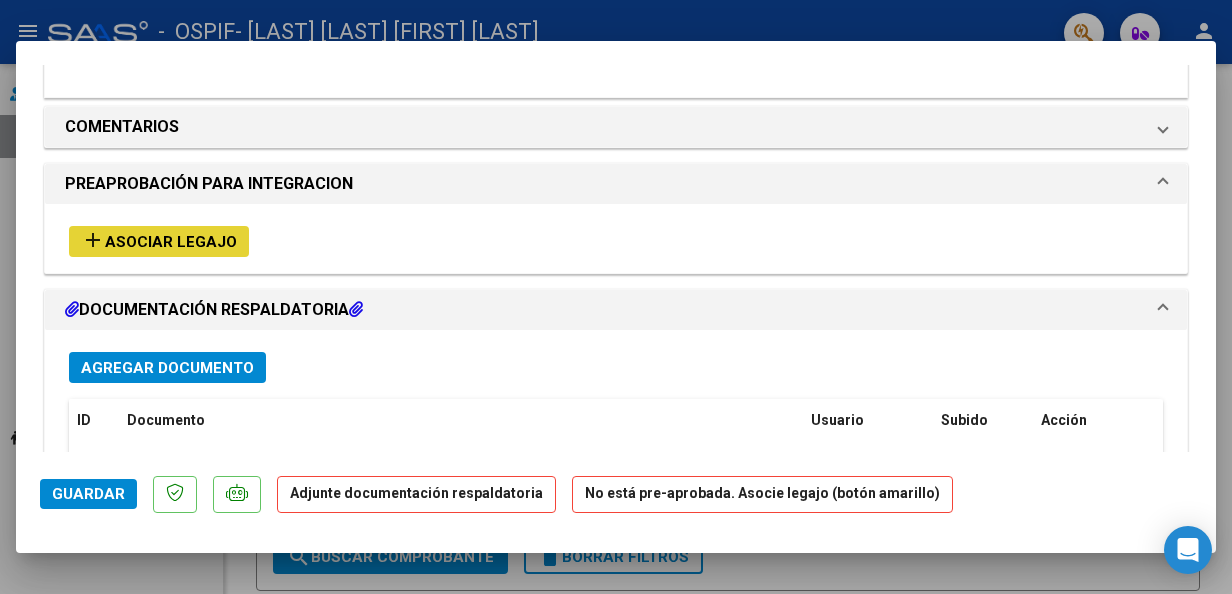 click on "Asociar Legajo" at bounding box center (171, 242) 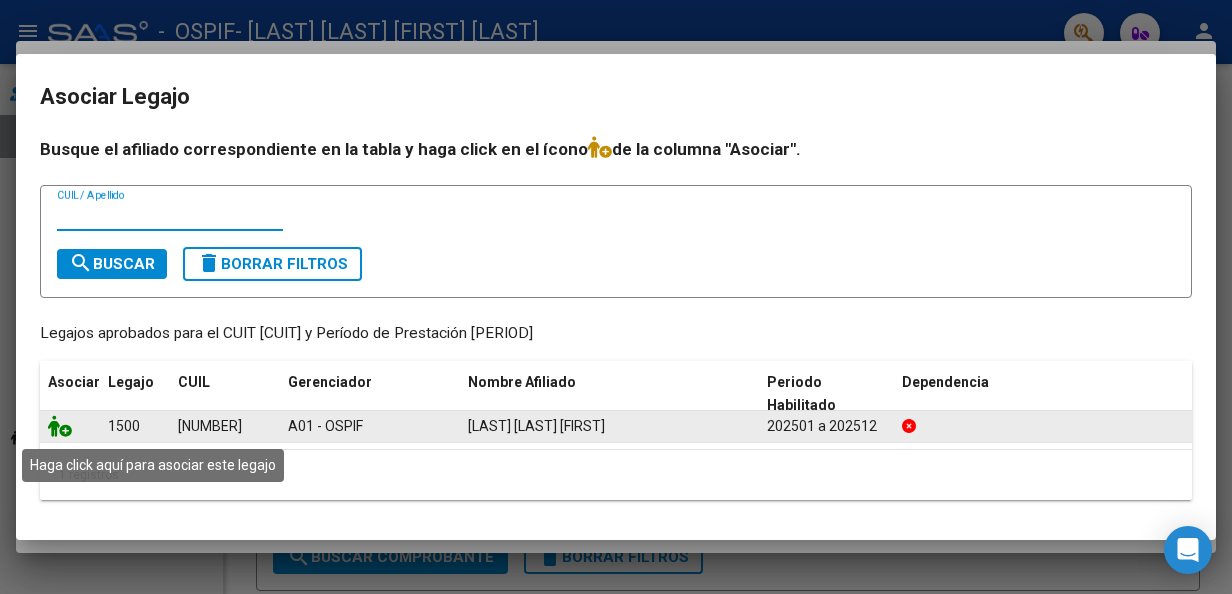 click 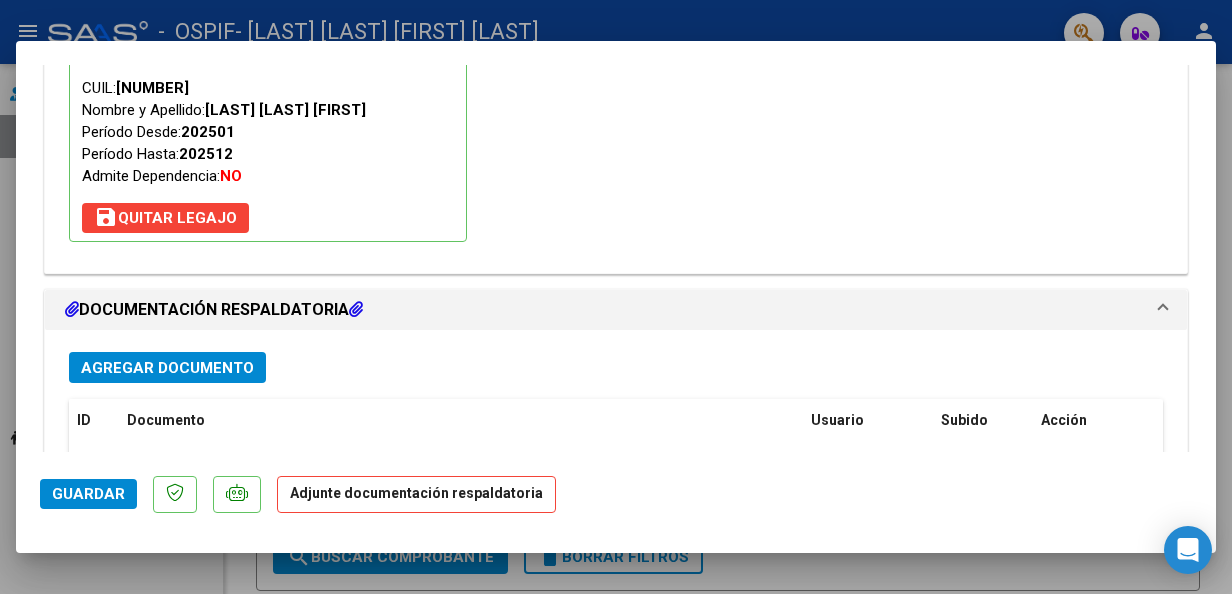 scroll, scrollTop: 1900, scrollLeft: 0, axis: vertical 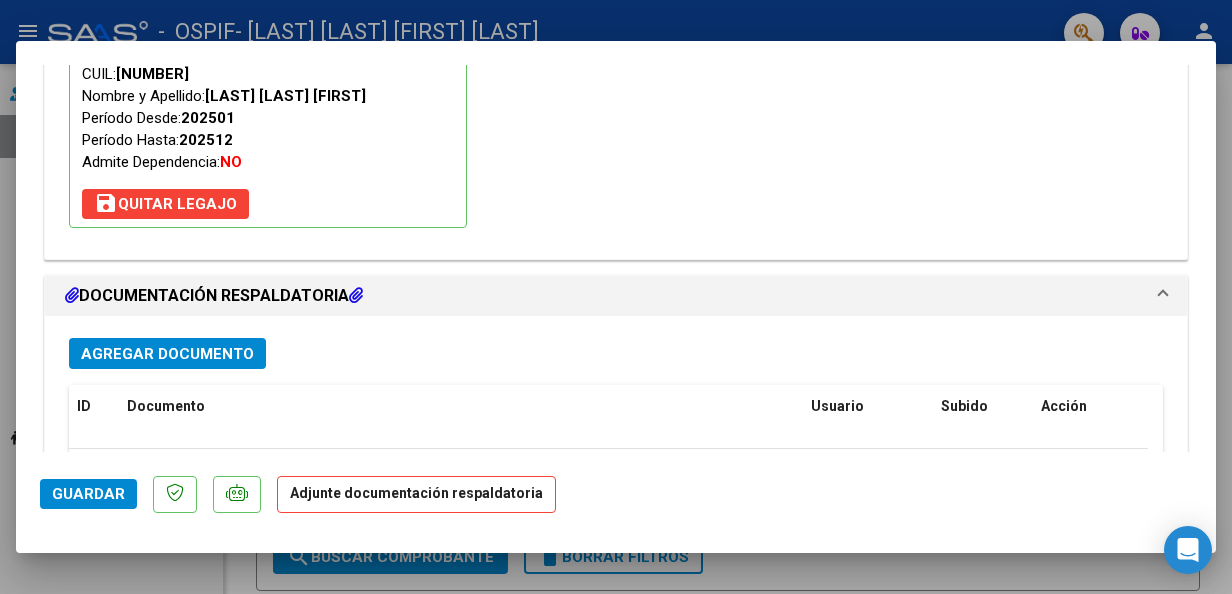 click on "Agregar Documento" at bounding box center [167, 354] 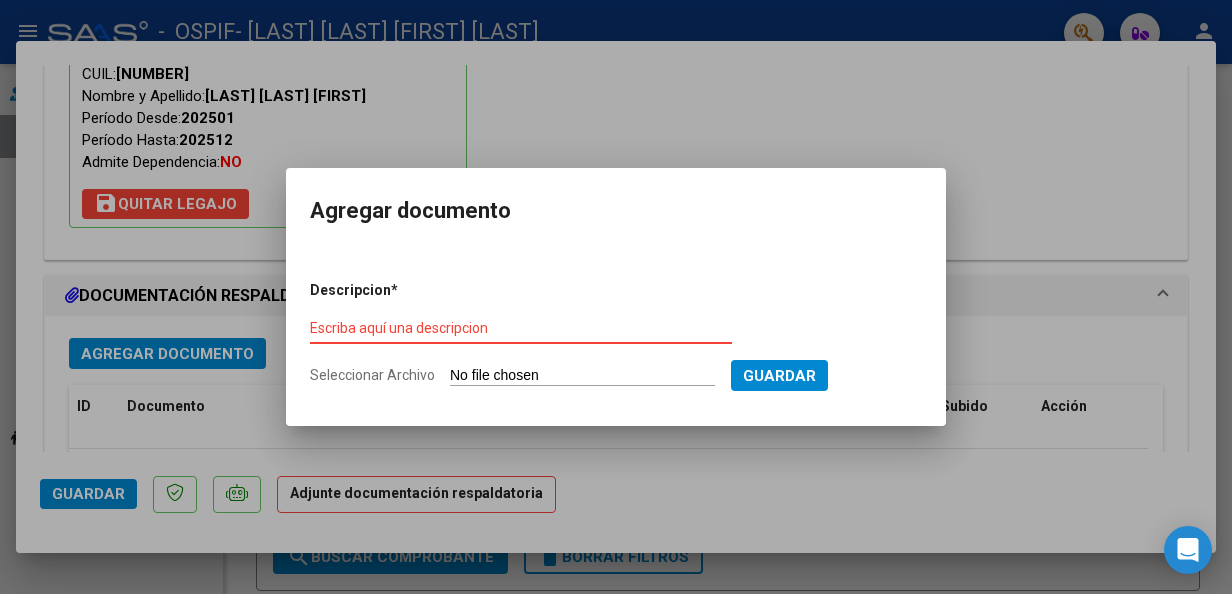 click on "Escriba aquí una descripcion" at bounding box center [521, 328] 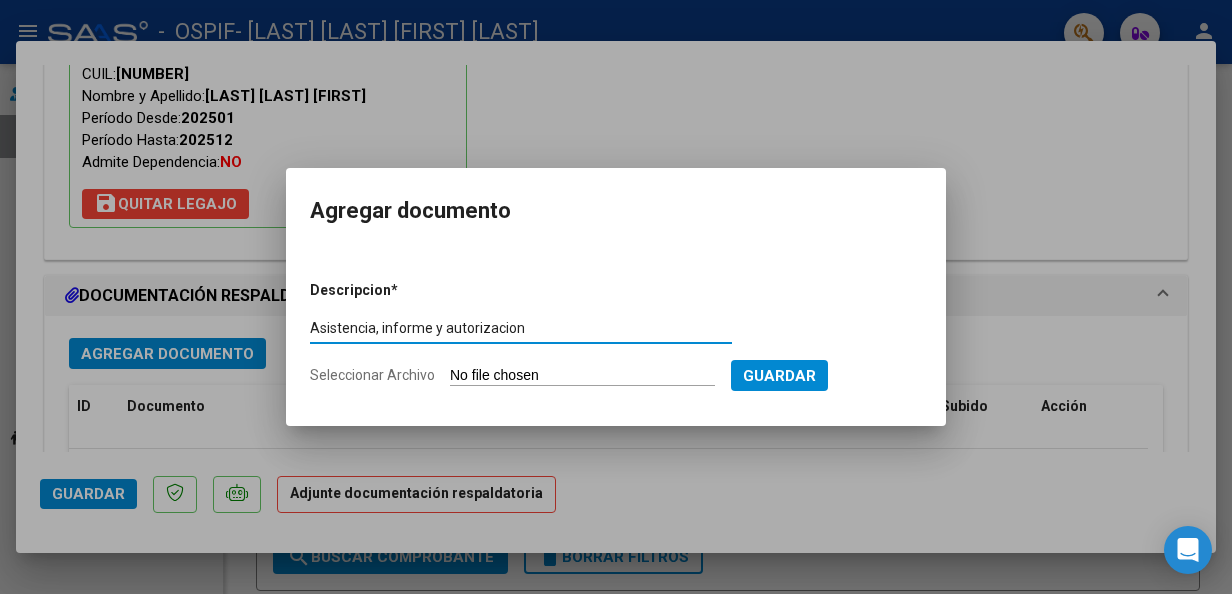 type on "Asistencia, informe y autorizacion" 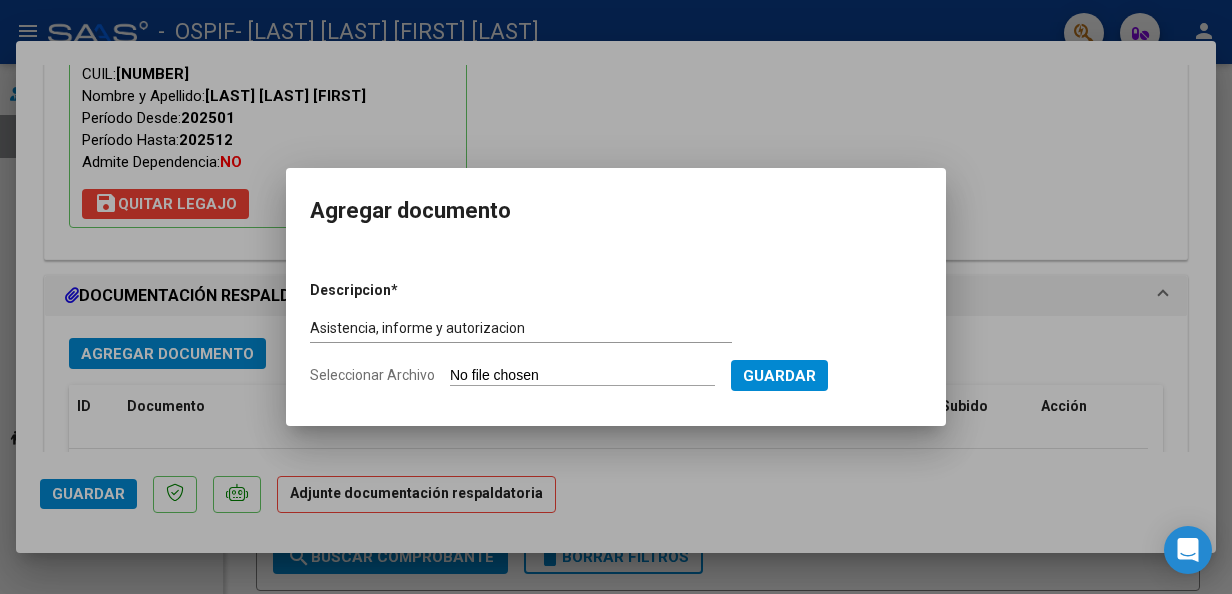 type on "C:\fakepath\[FILENAME].pdf" 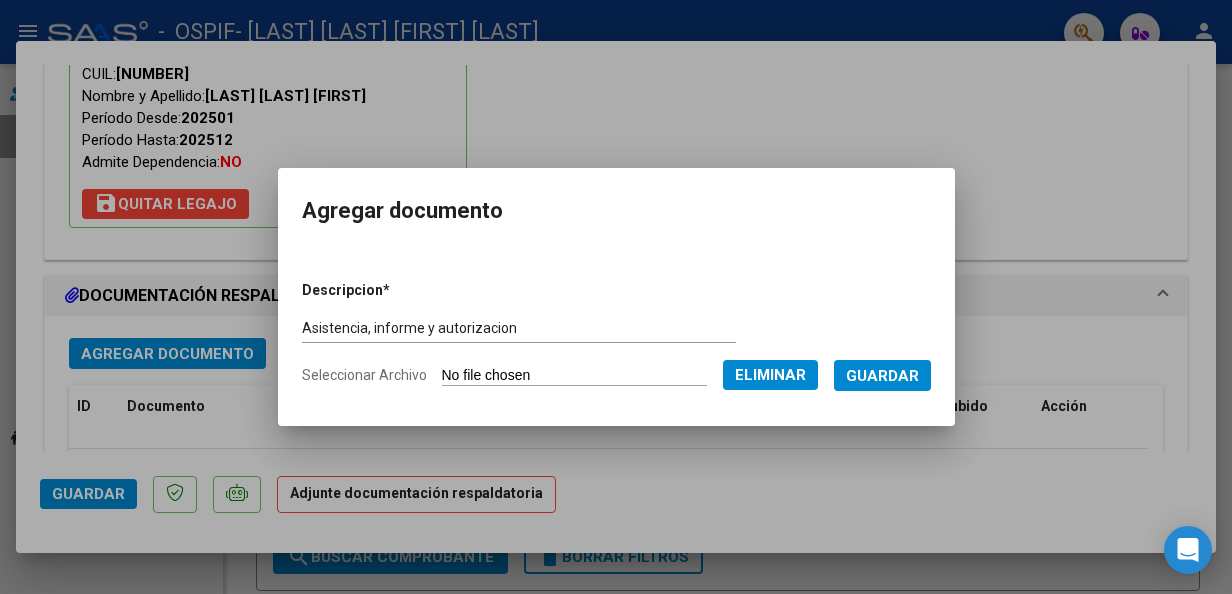 click on "Guardar" at bounding box center [882, 376] 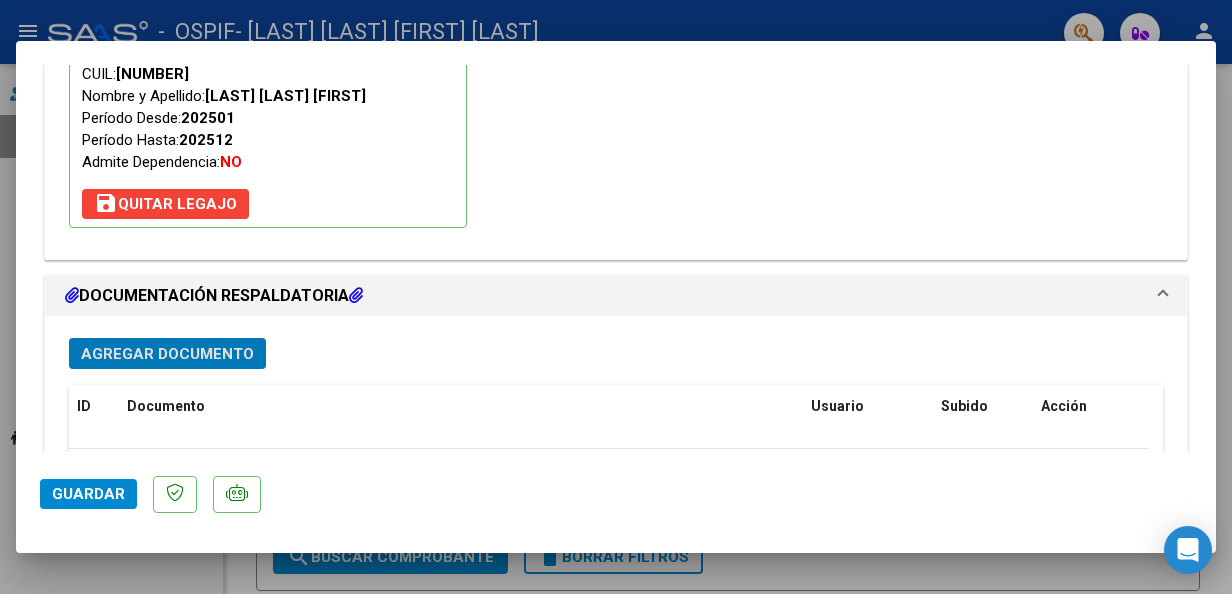 click on "Guardar" 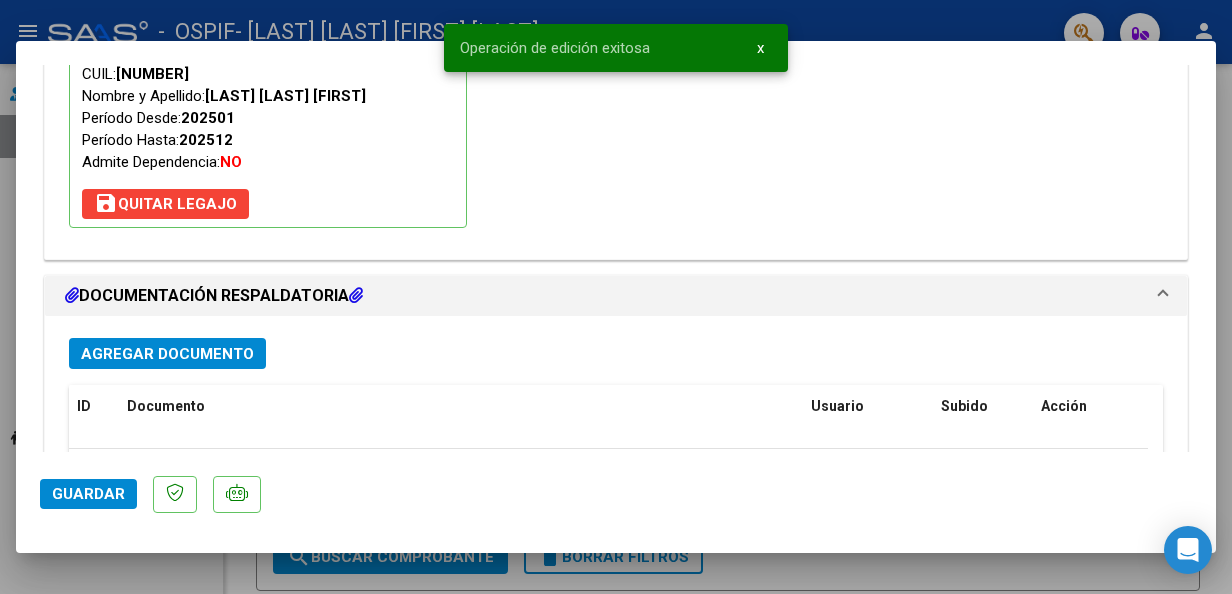 click at bounding box center [616, 297] 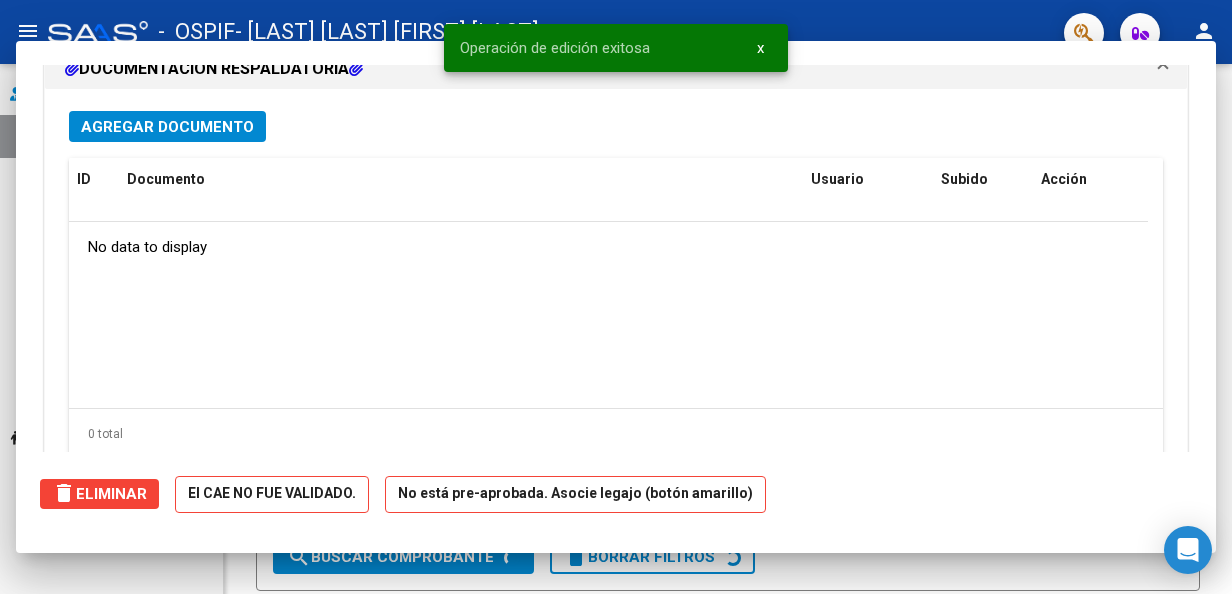 scroll, scrollTop: 0, scrollLeft: 0, axis: both 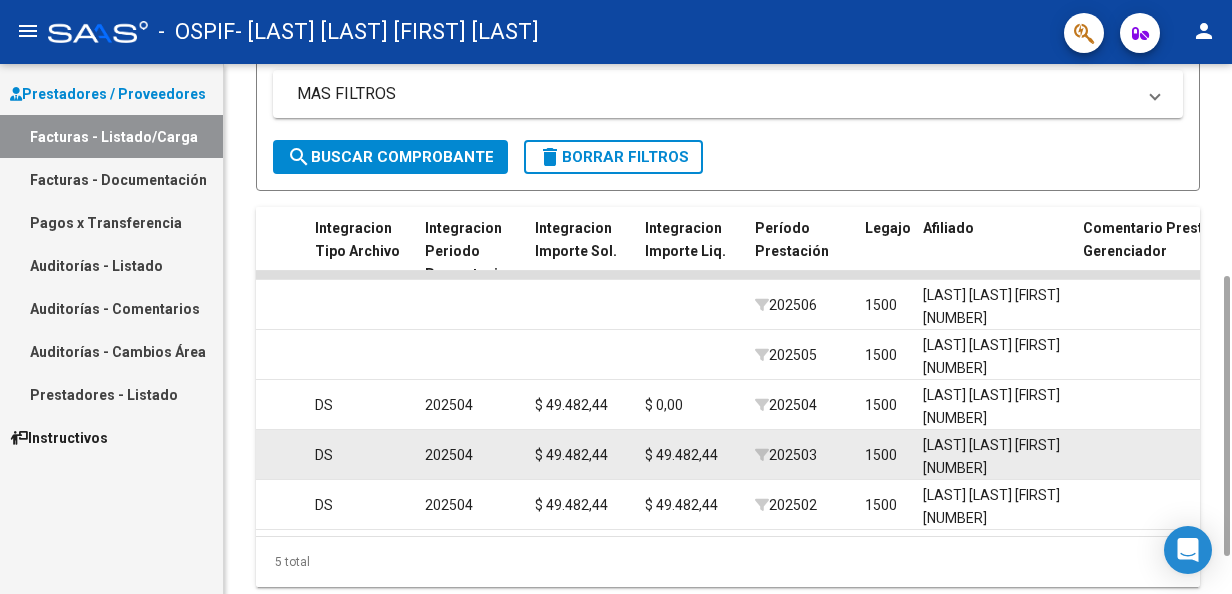 click on "$ 49.482,44" 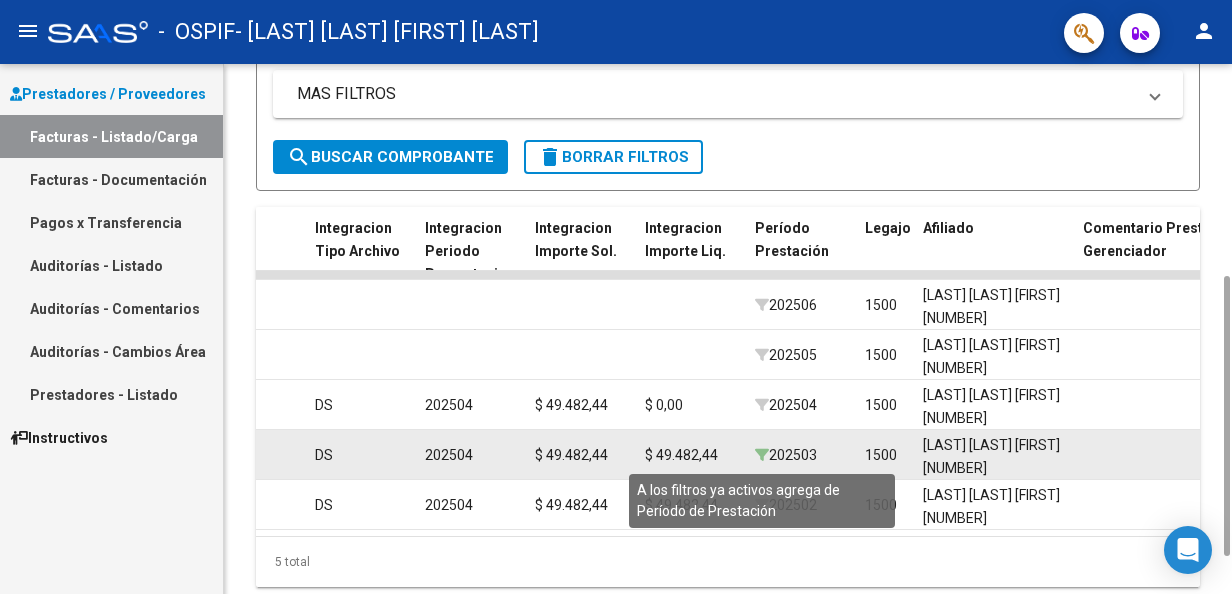 click 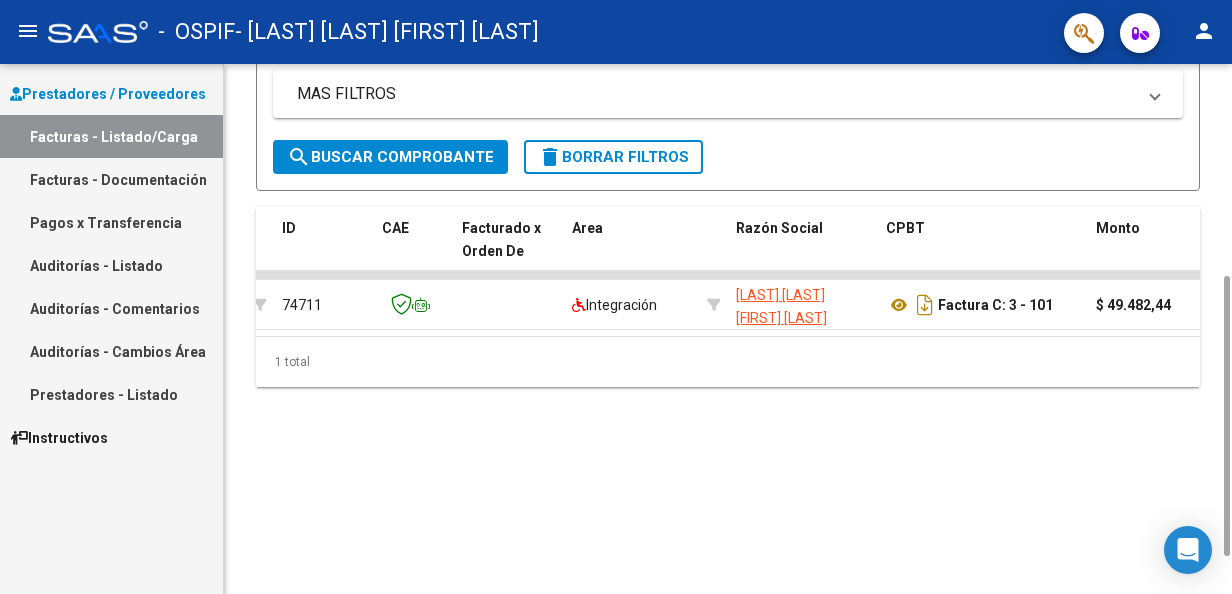 scroll, scrollTop: 0, scrollLeft: 0, axis: both 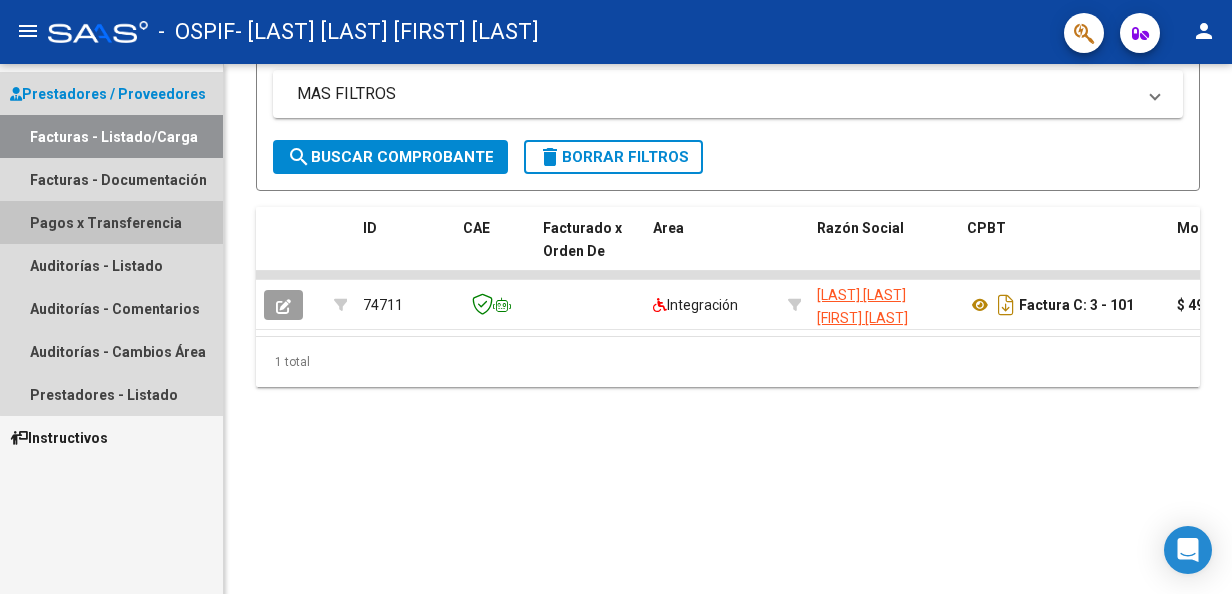 click on "Pagos x Transferencia" at bounding box center [111, 222] 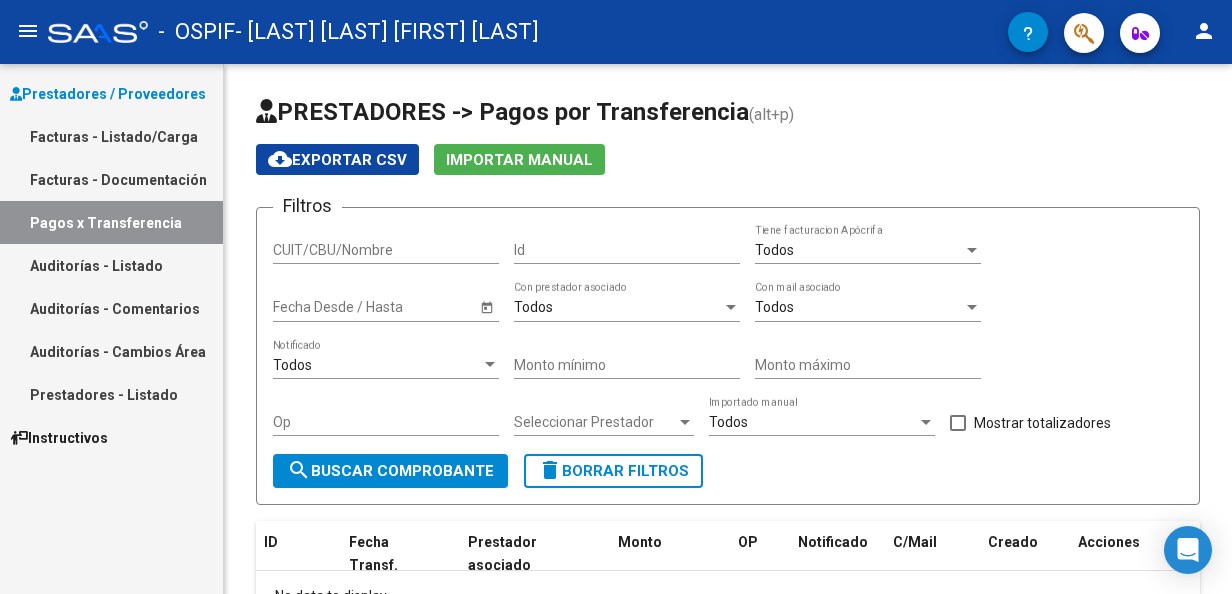 click on "Facturas - Listado/Carga" at bounding box center [111, 136] 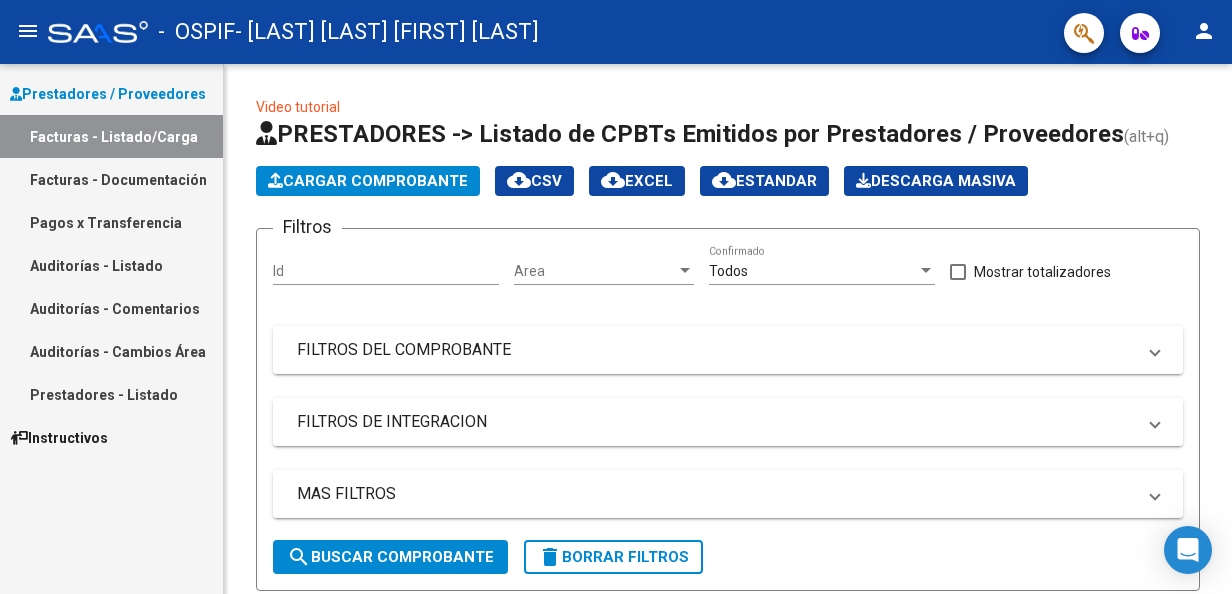 scroll, scrollTop: 471, scrollLeft: 0, axis: vertical 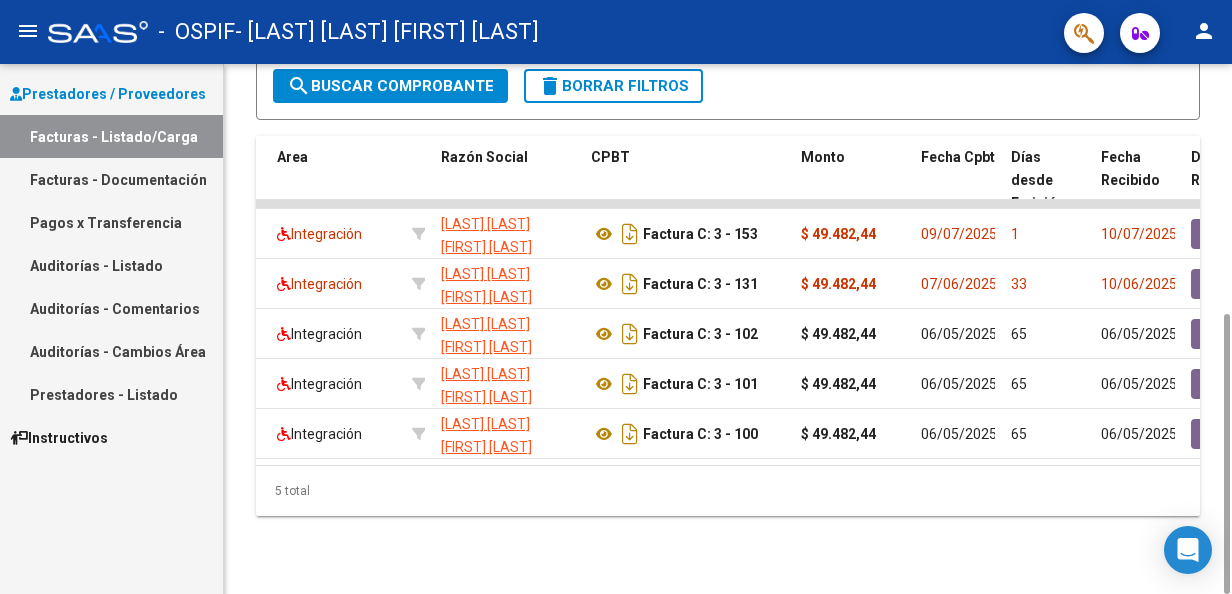 drag, startPoint x: 507, startPoint y: 495, endPoint x: 380, endPoint y: 495, distance: 127 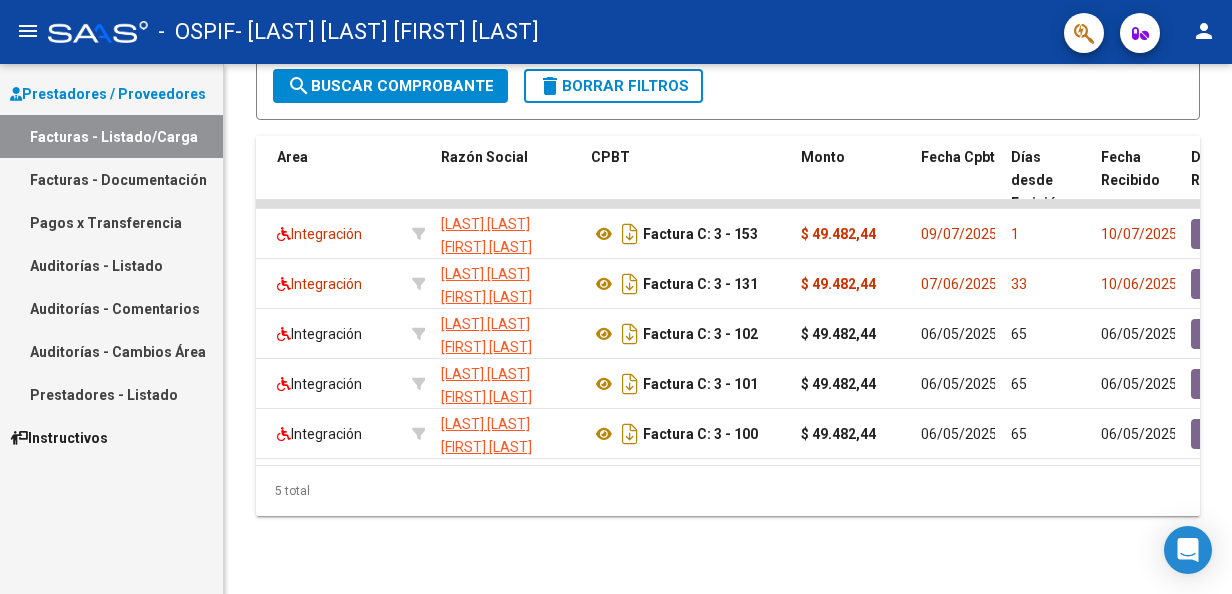 click on "Pagos x Transferencia" at bounding box center (111, 222) 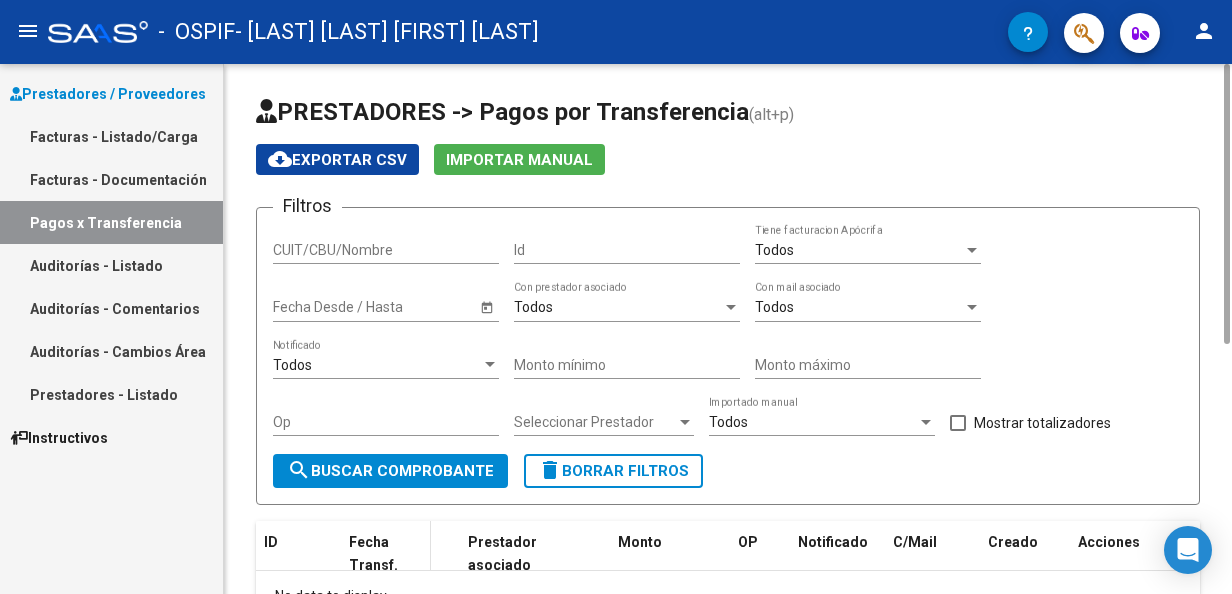 scroll, scrollTop: 140, scrollLeft: 0, axis: vertical 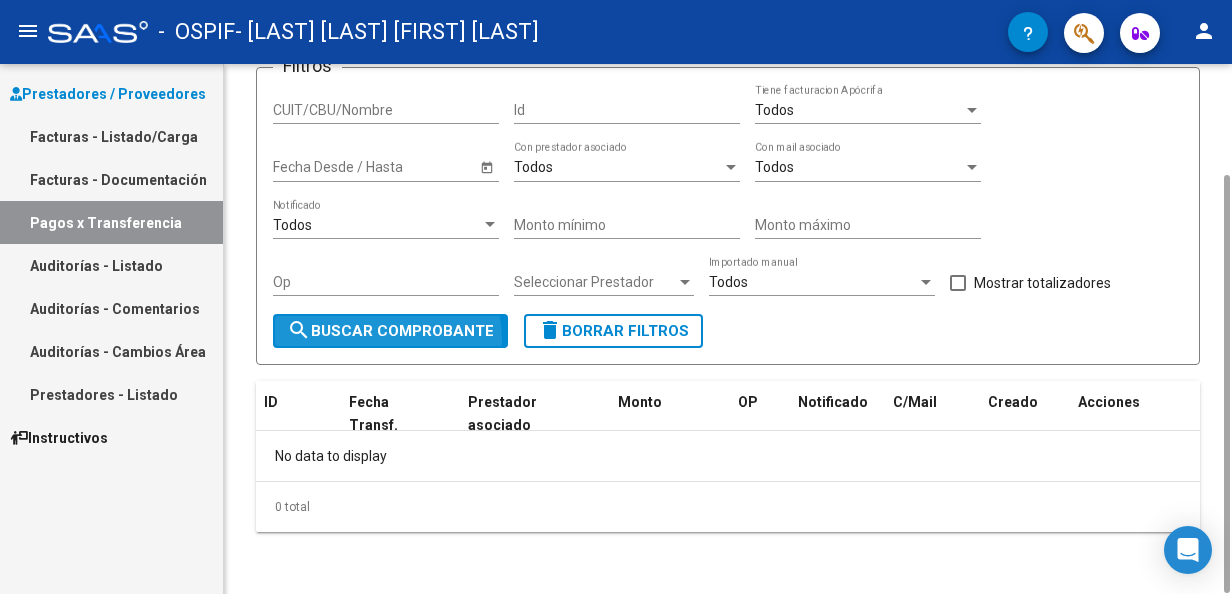 click on "search  Buscar Comprobante" 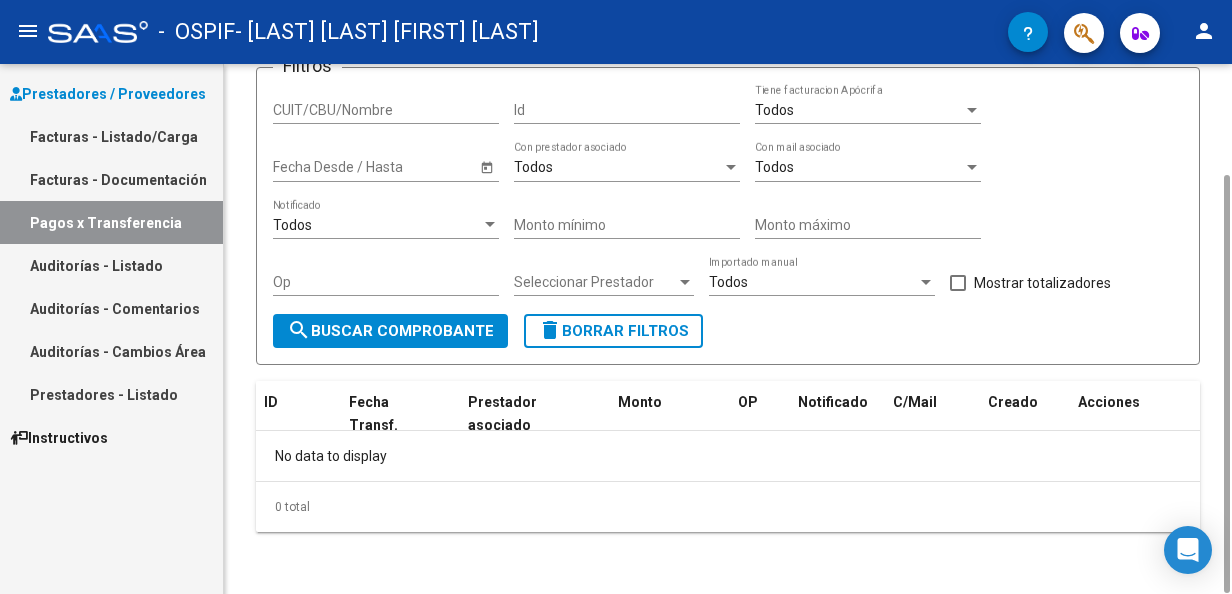 scroll, scrollTop: 0, scrollLeft: 0, axis: both 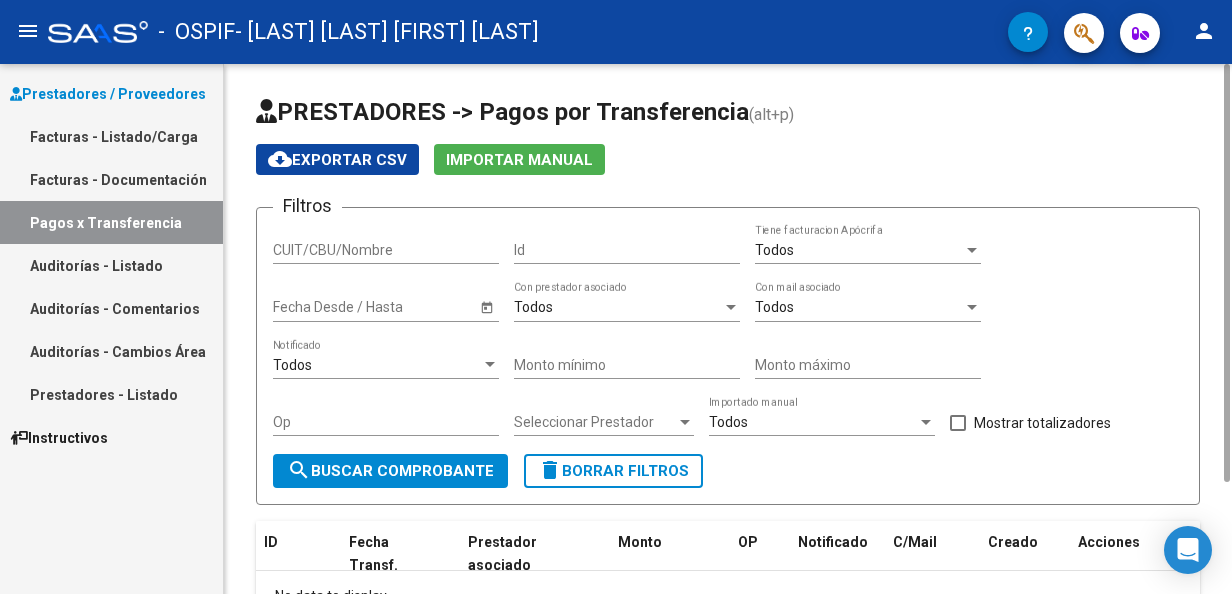 click on "CUIT/CBU/Nombre" 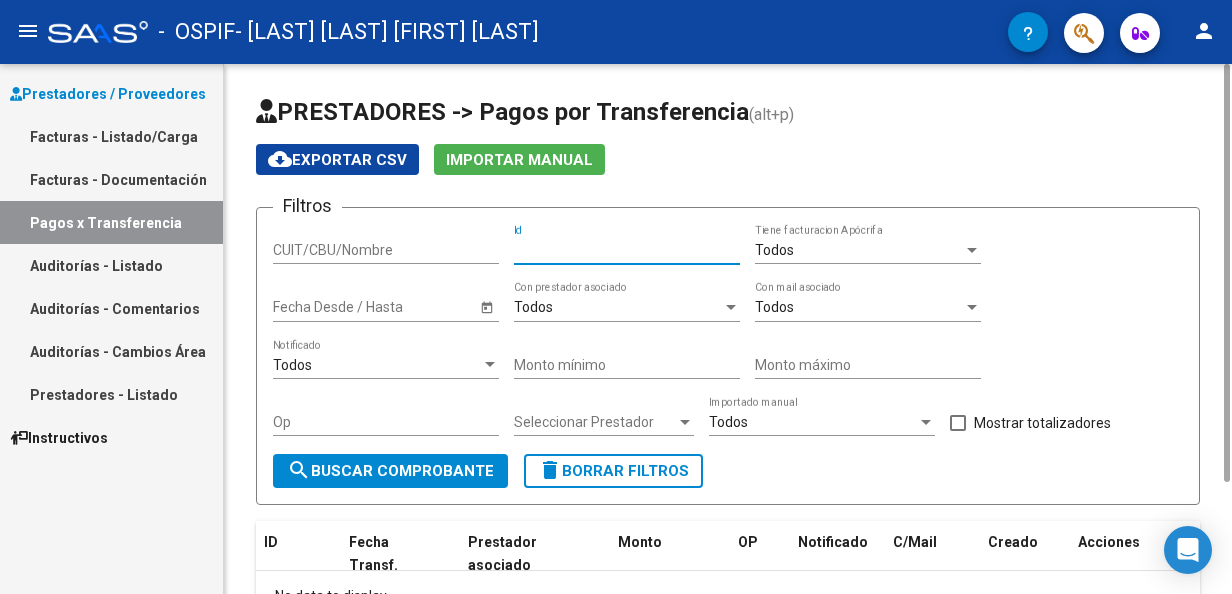 click on "Id" at bounding box center (627, 250) 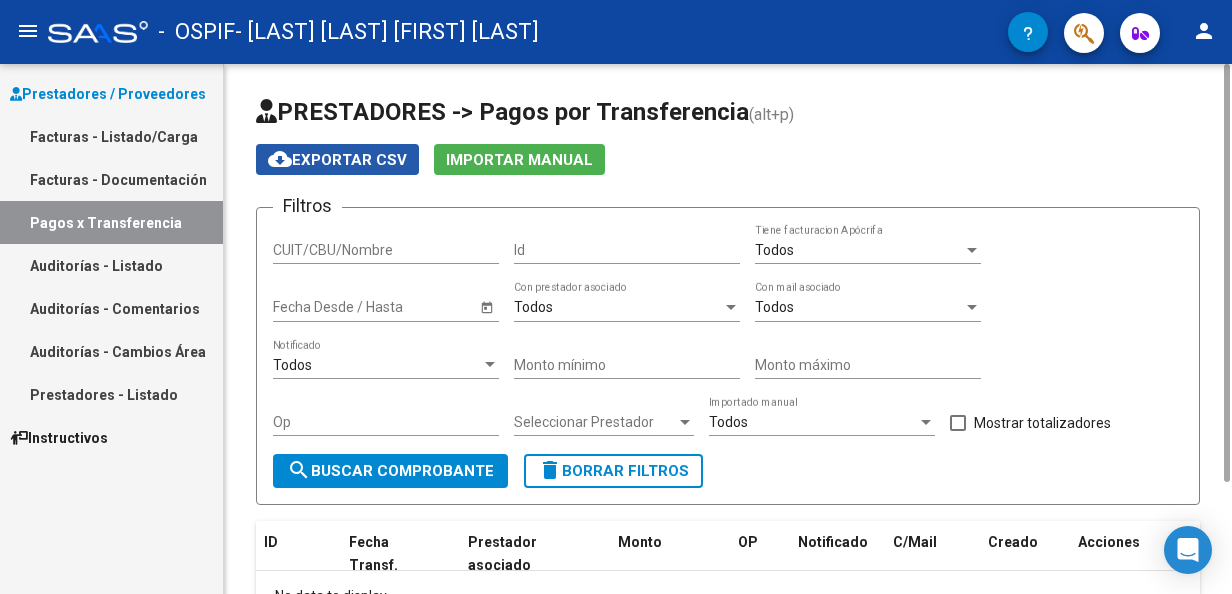 click on "cloud_download  Exportar CSV" 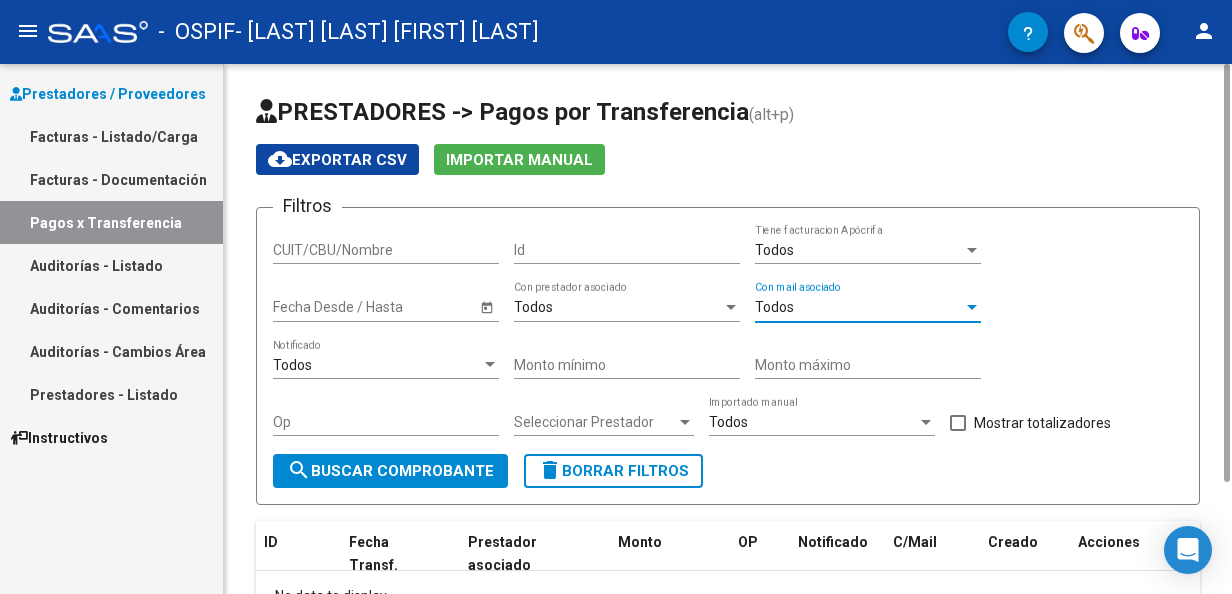 click on "Todos" at bounding box center [859, 307] 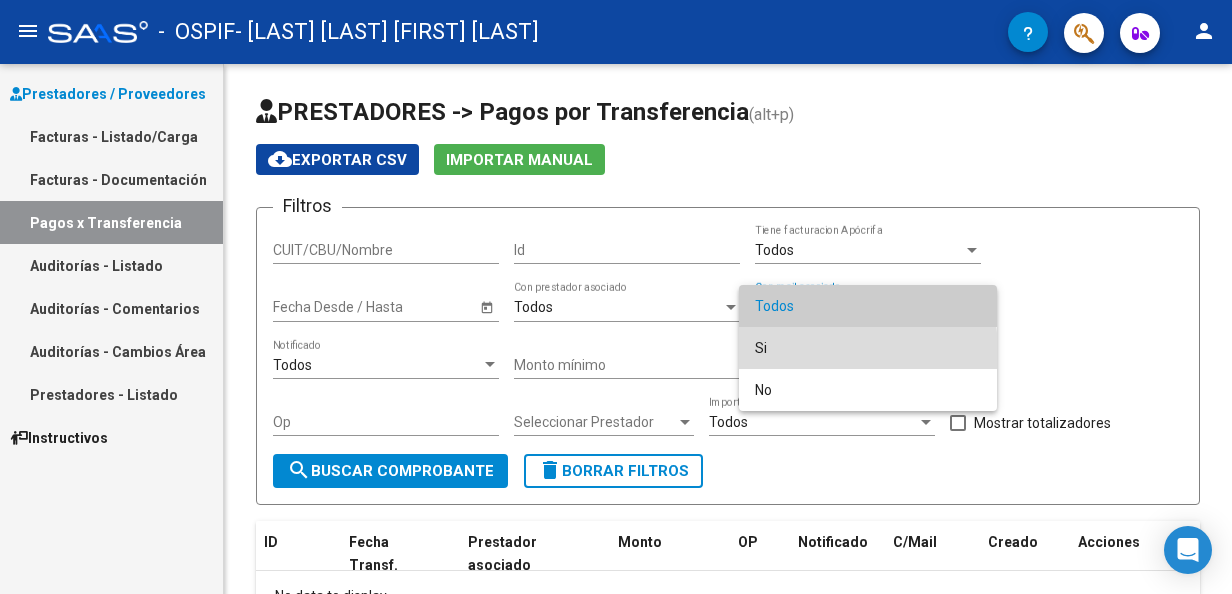 click on "Si" at bounding box center [868, 348] 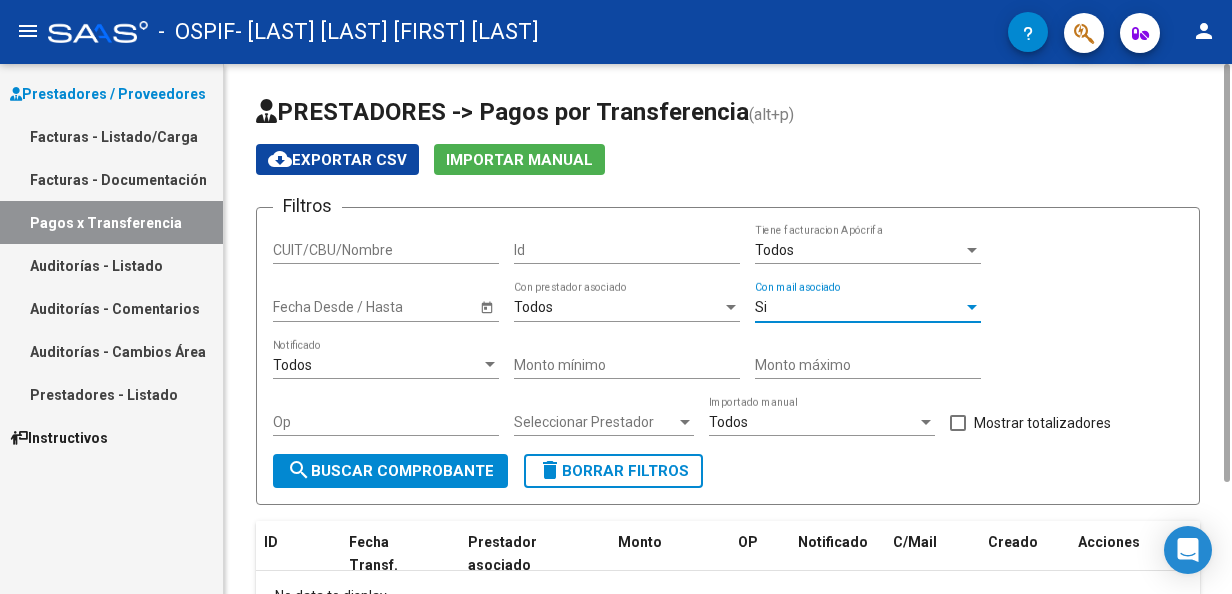 click on "Todos" at bounding box center [859, 250] 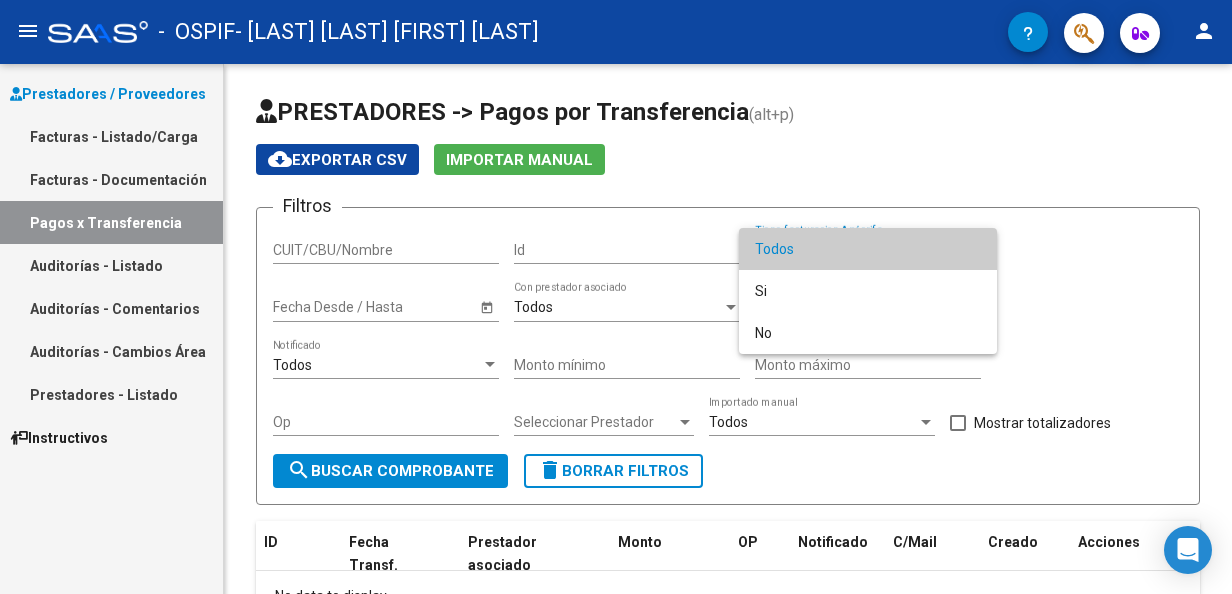 click at bounding box center (616, 297) 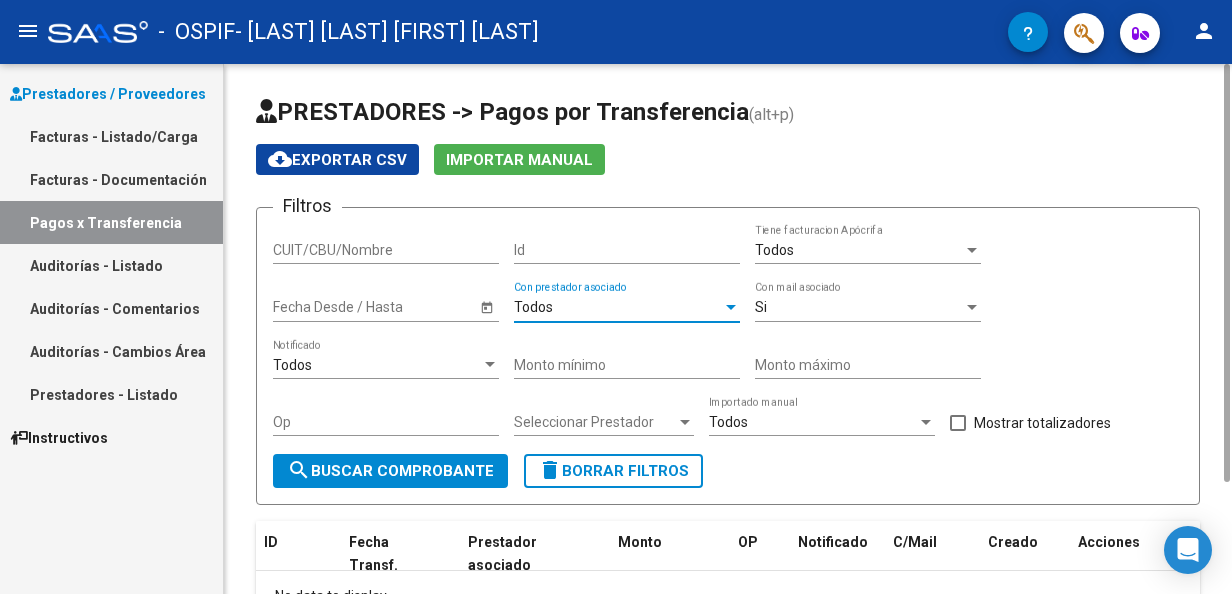 click on "Todos" at bounding box center (618, 307) 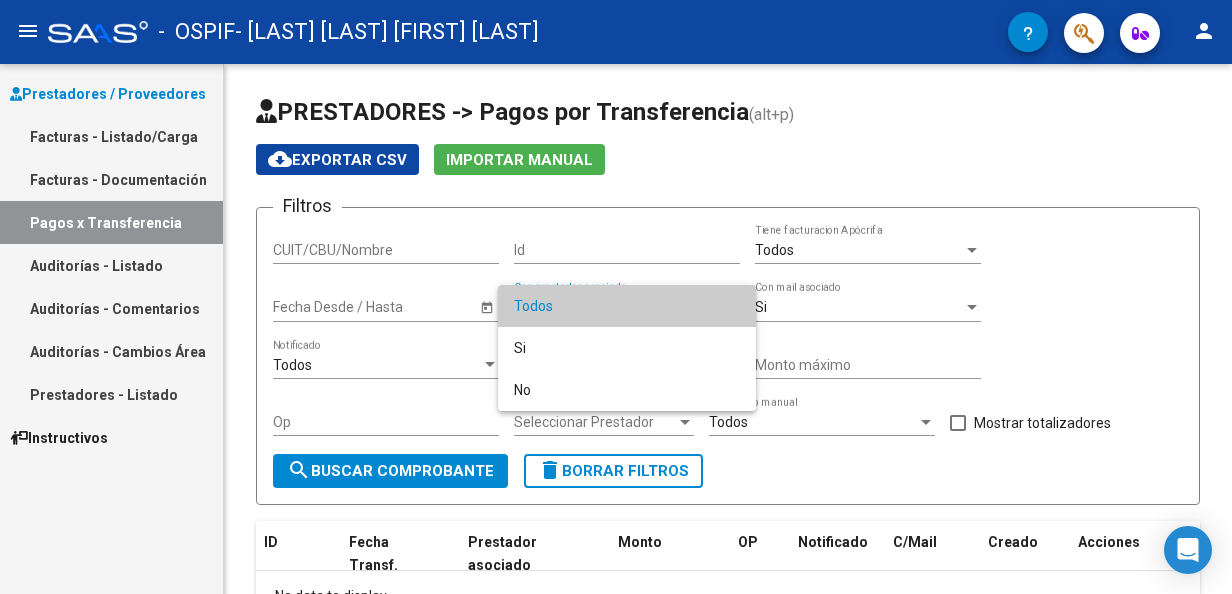 click at bounding box center (616, 297) 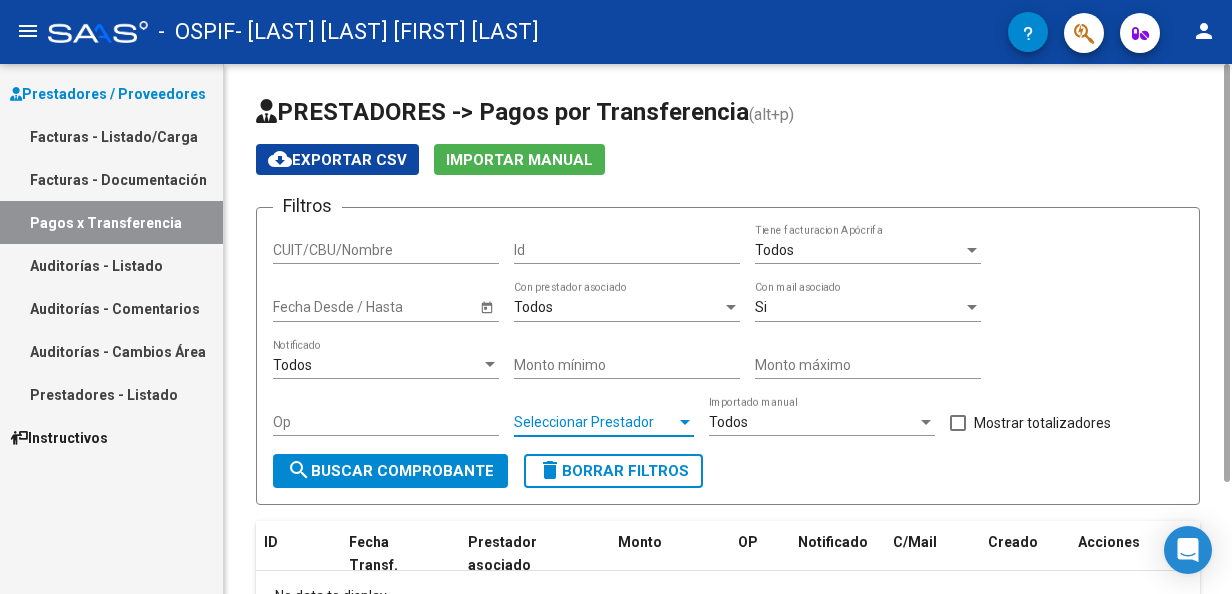 click on "Seleccionar Prestador" at bounding box center (595, 422) 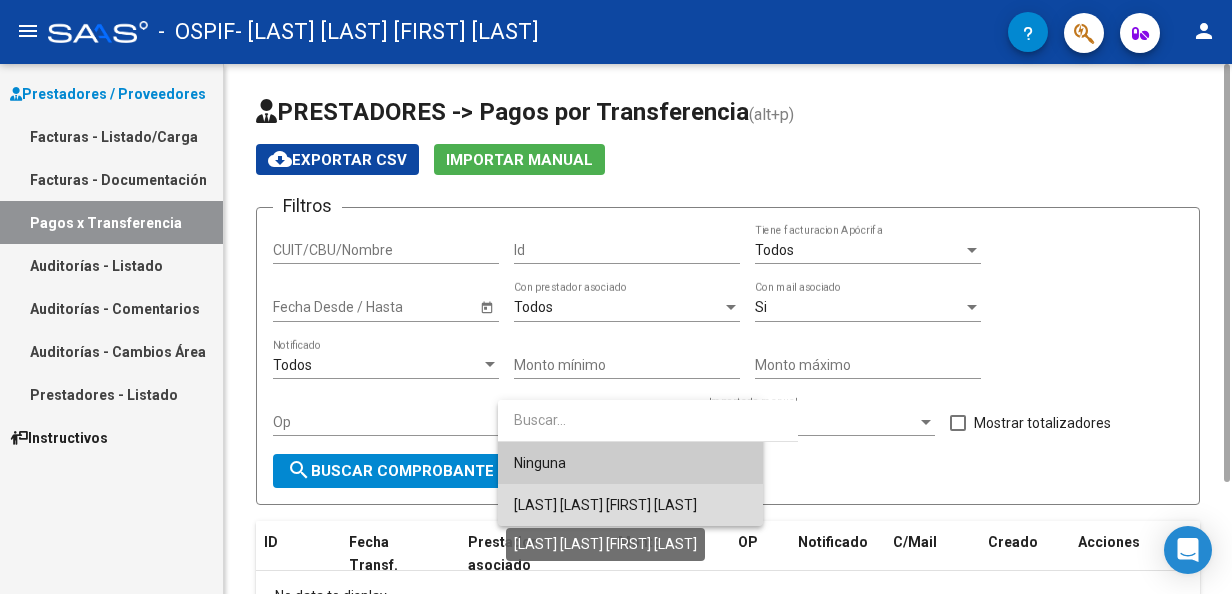 click on "[LAST] [LAST] [FIRST] [LAST]" at bounding box center (605, 505) 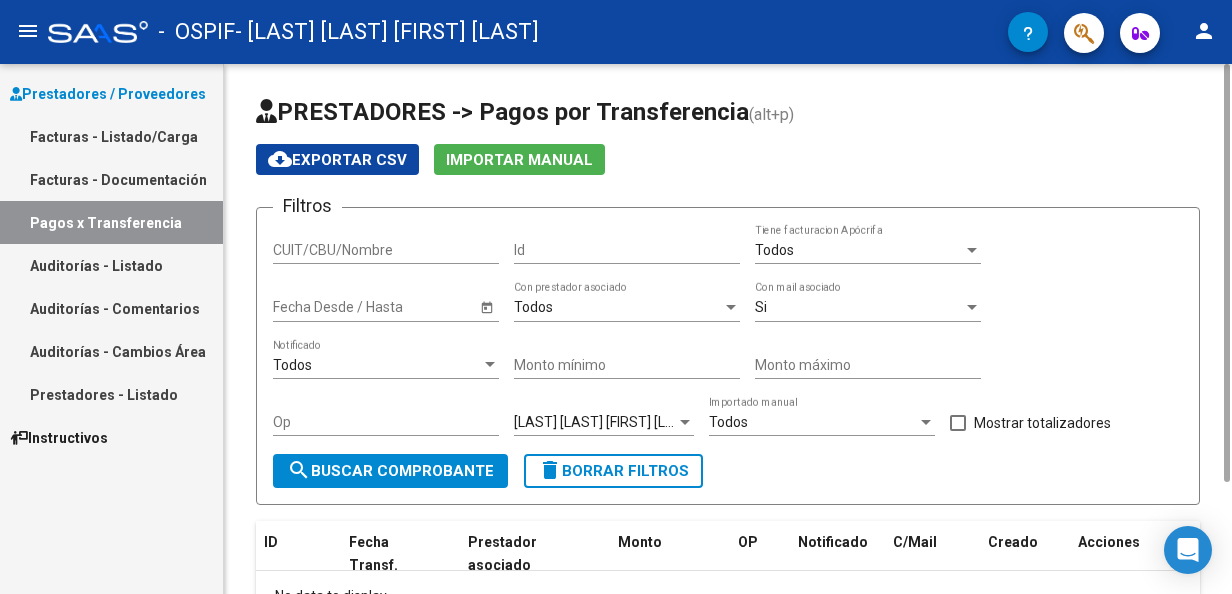 click on "Todos  Notificado" 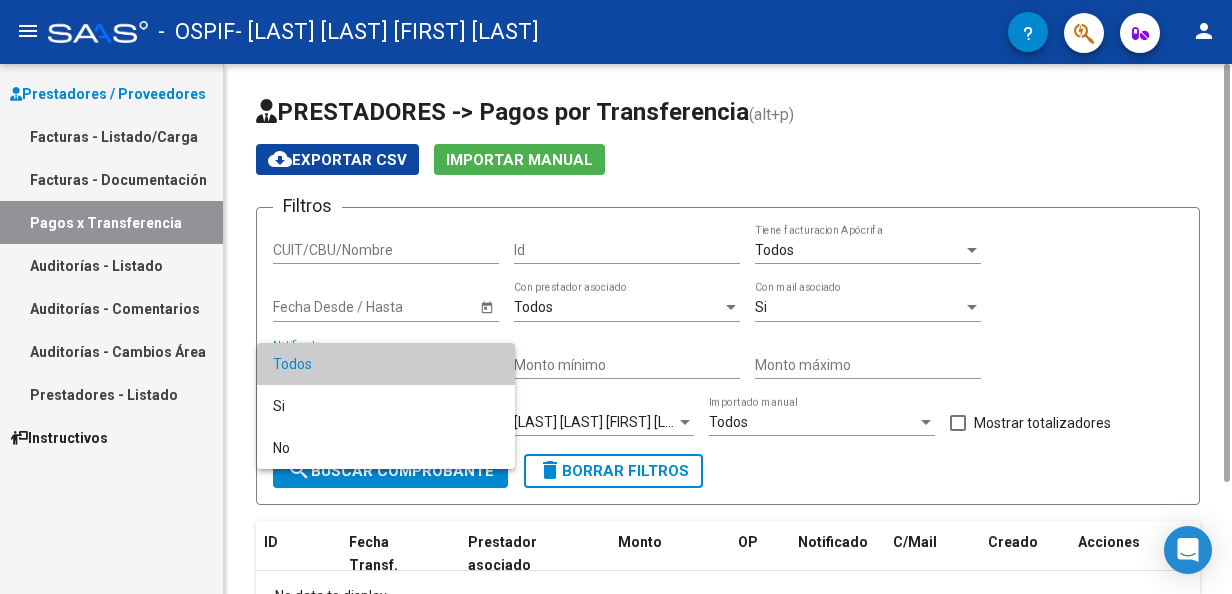 click on "Todos" at bounding box center (386, 364) 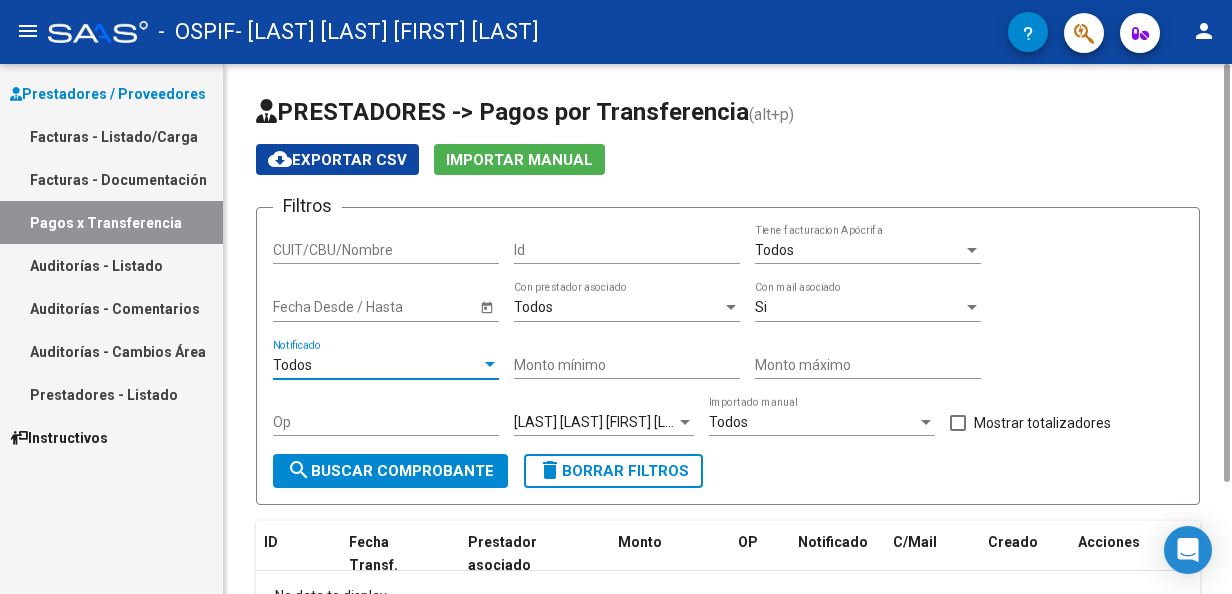 click on "Todos  Importado manual" 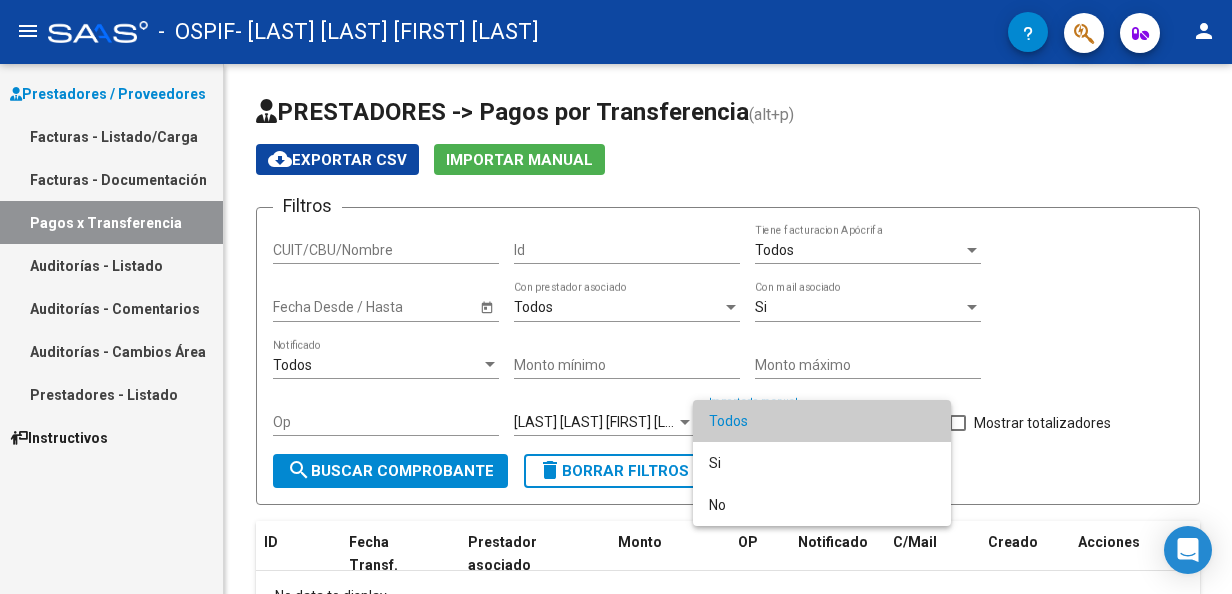click at bounding box center [616, 297] 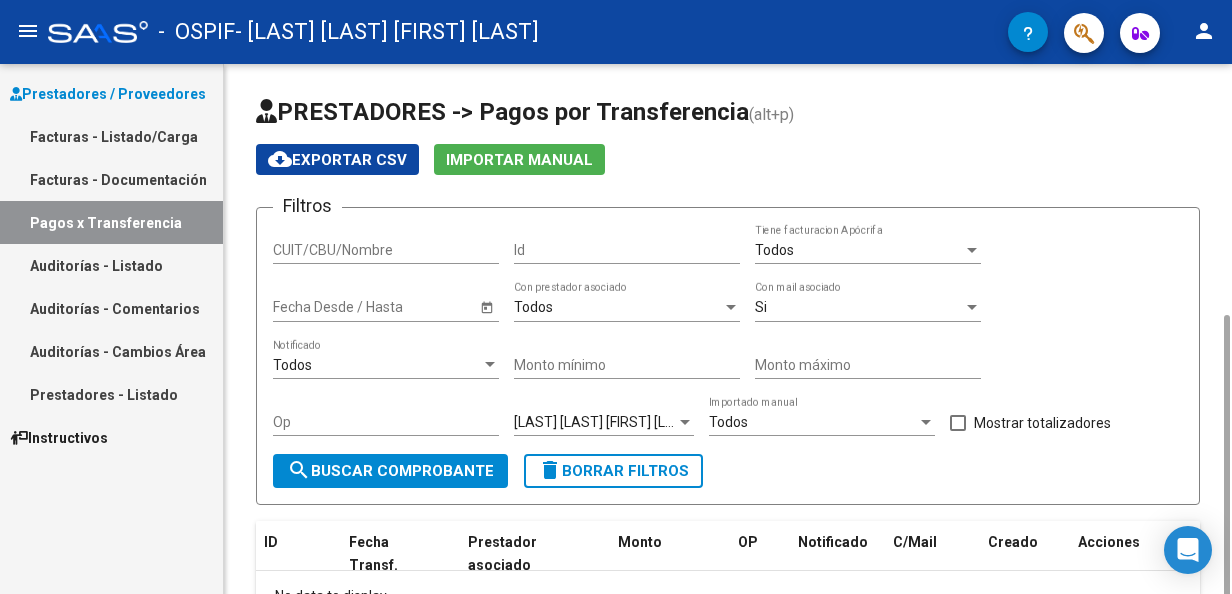 scroll, scrollTop: 140, scrollLeft: 0, axis: vertical 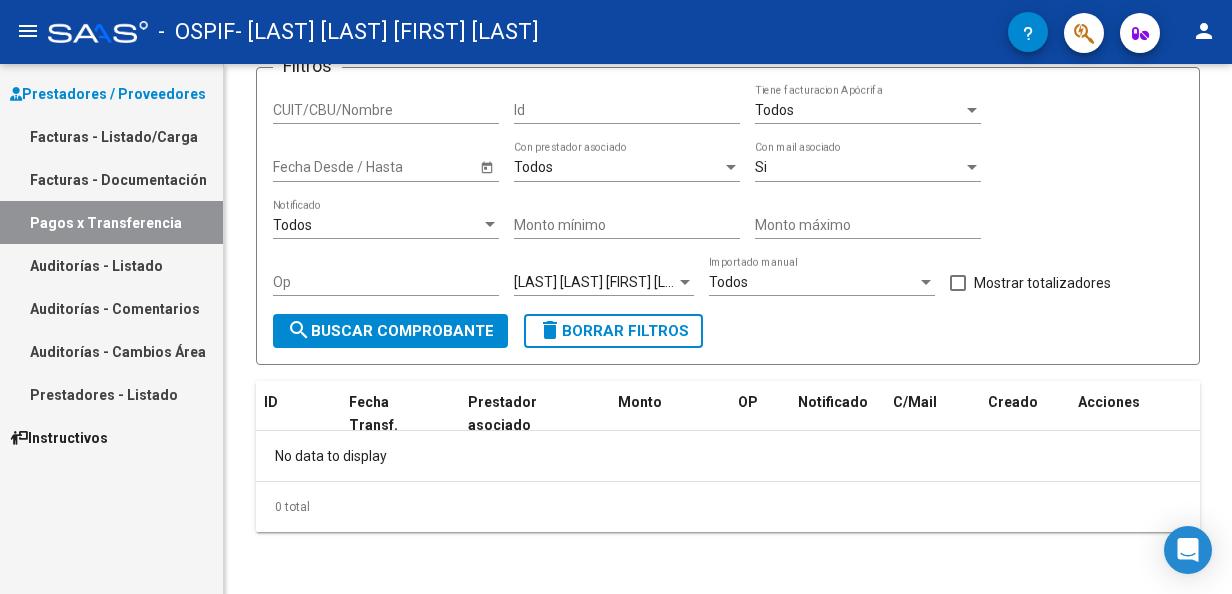 click on "Instructivos" at bounding box center (59, 438) 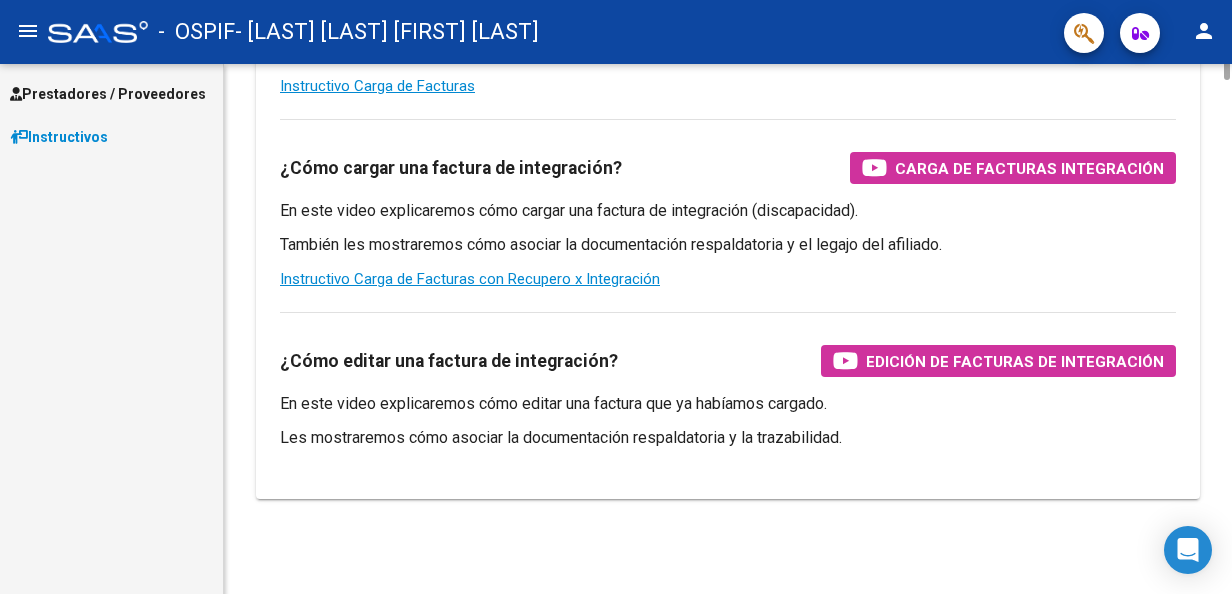 scroll, scrollTop: 0, scrollLeft: 0, axis: both 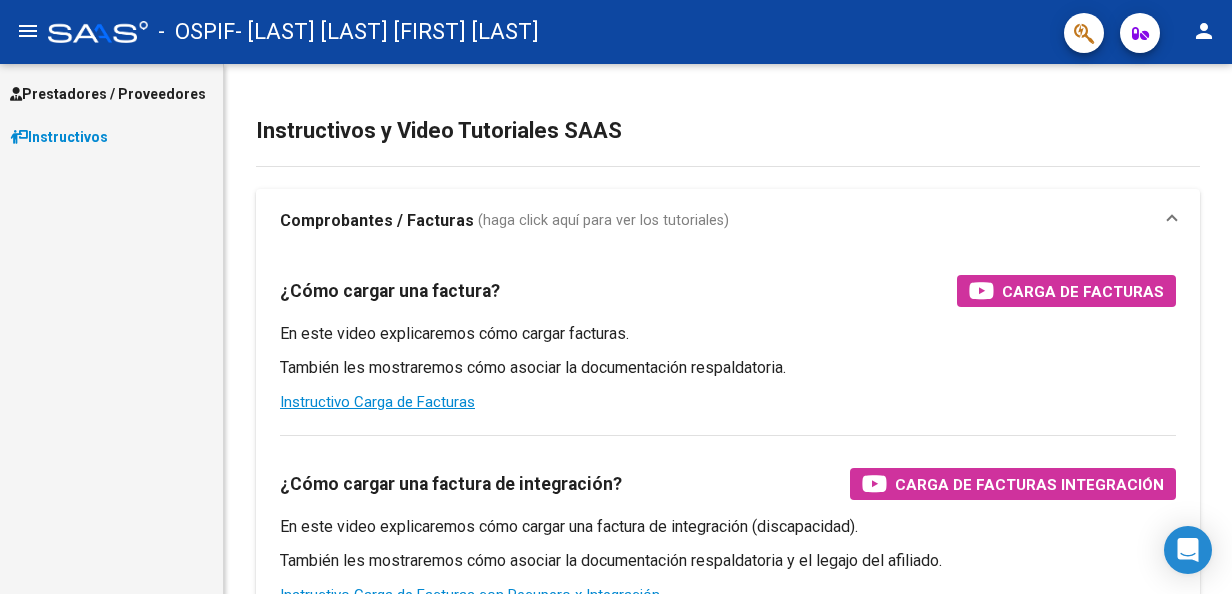 click on "person" 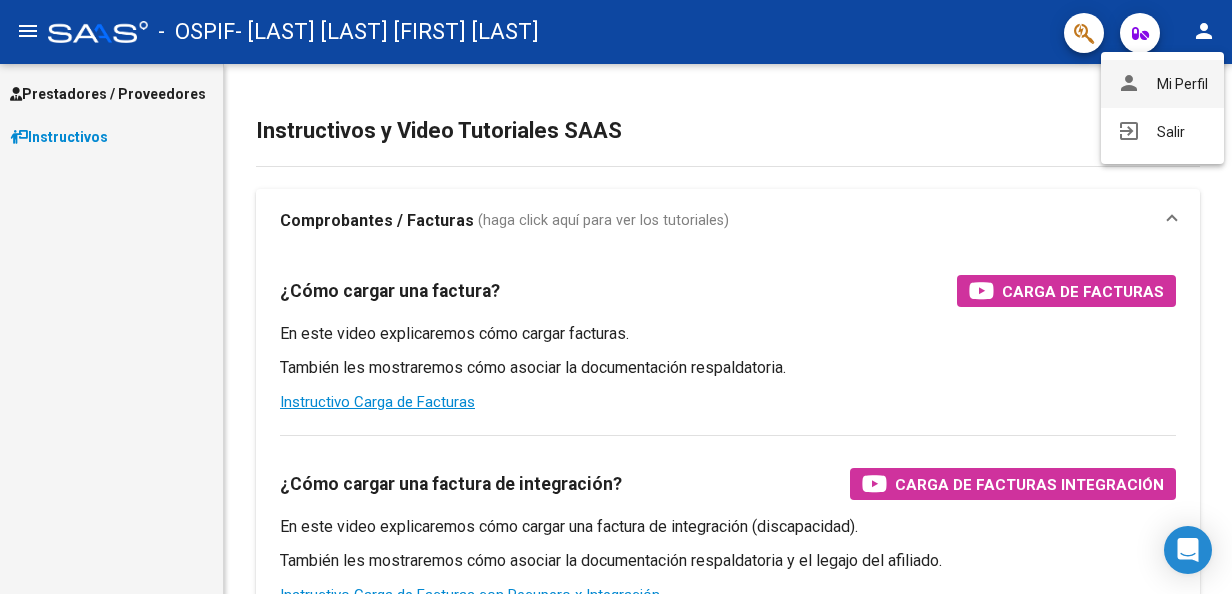 click on "person  Mi Perfil" at bounding box center [1162, 84] 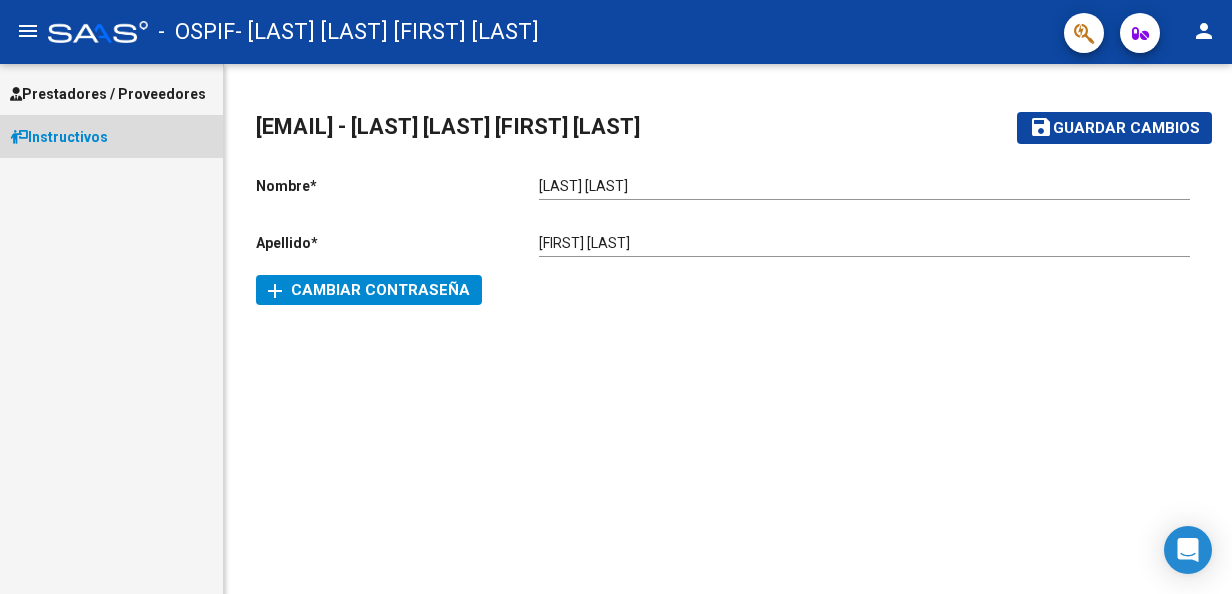 click on "Instructivos" at bounding box center [59, 137] 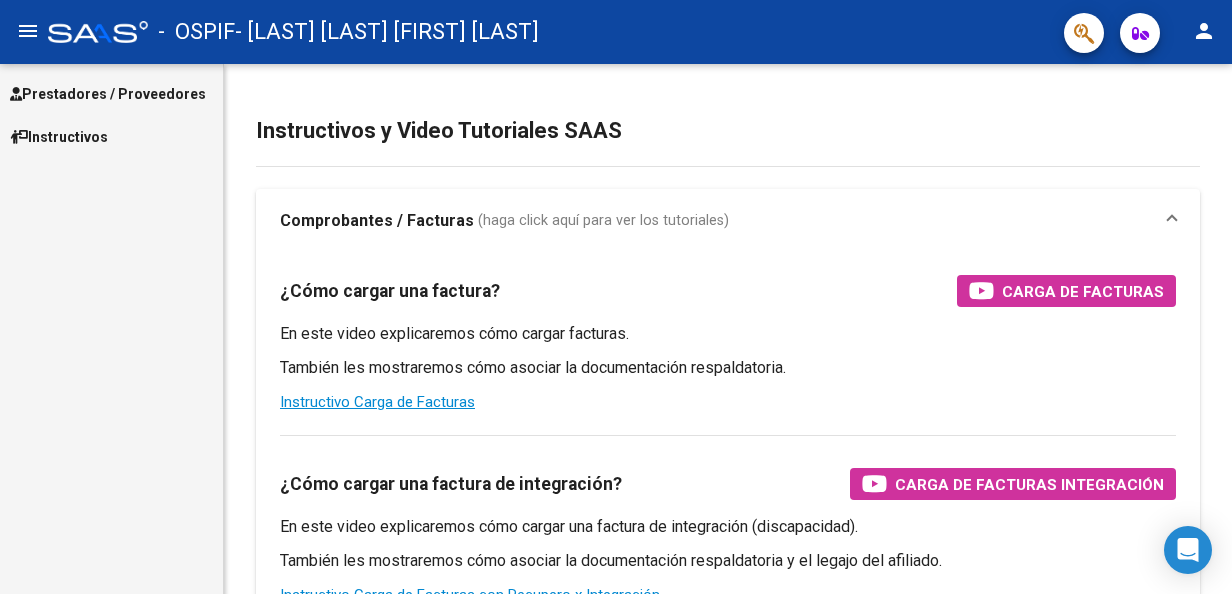 click on "Prestadores / Proveedores" at bounding box center (108, 94) 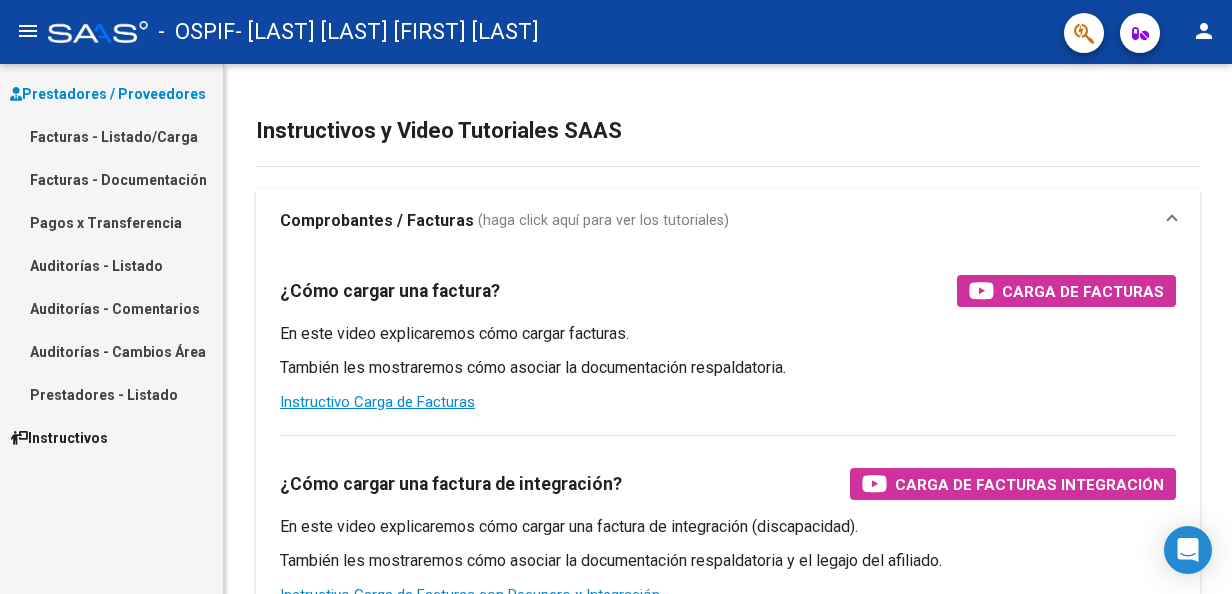 click on "Auditorías - Listado" at bounding box center (111, 265) 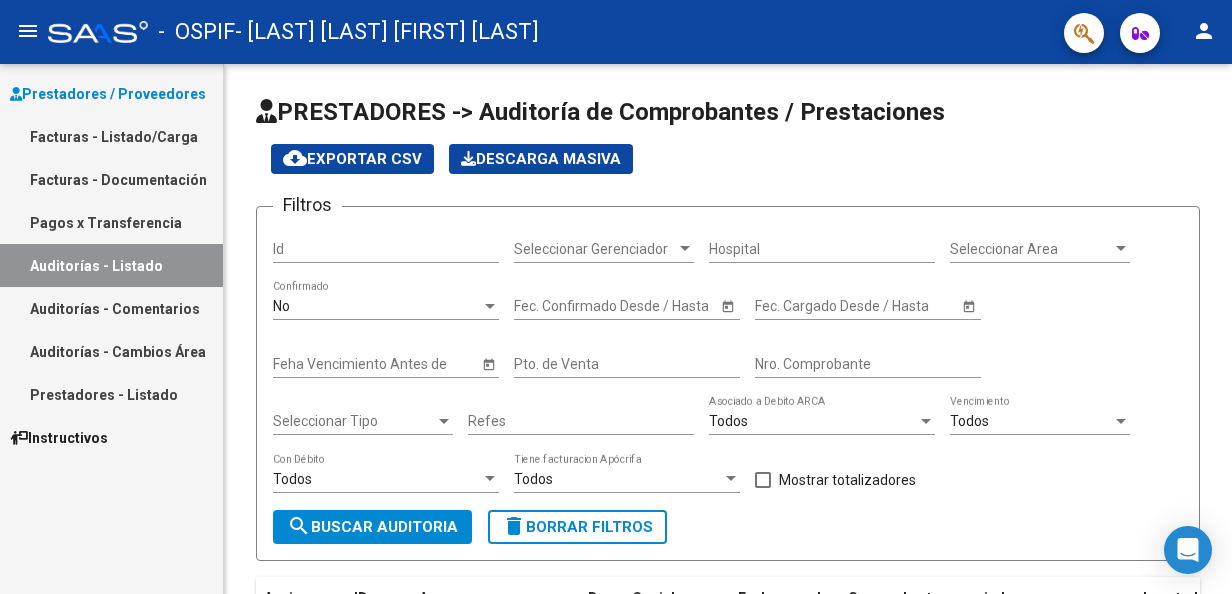 click on "Auditorías - Comentarios" at bounding box center (111, 308) 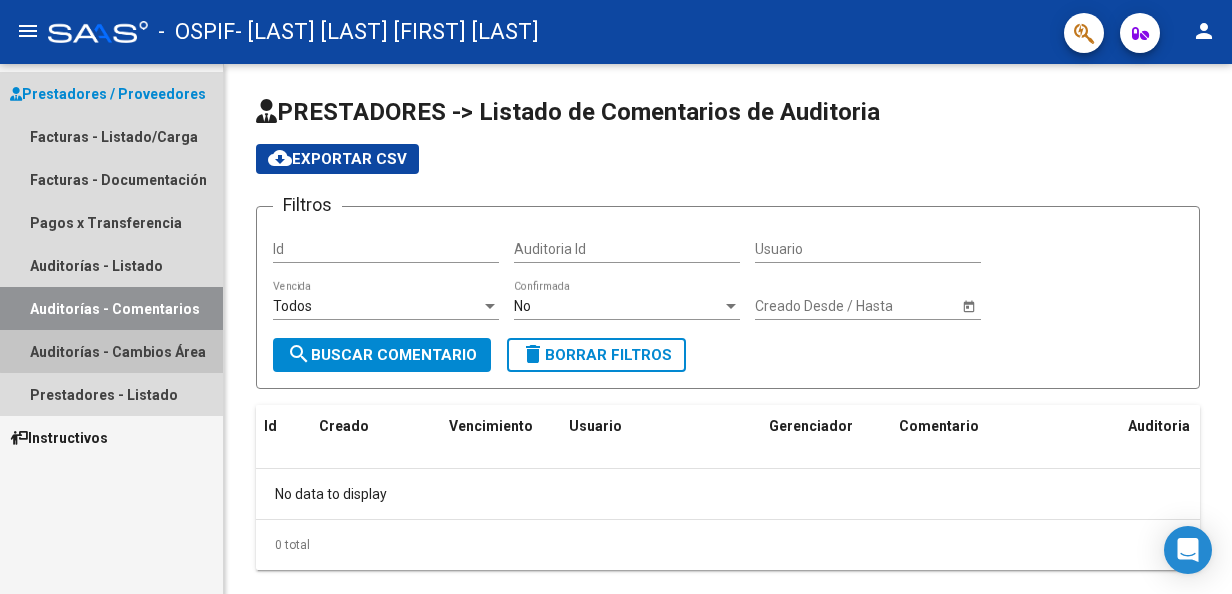 click on "Auditorías - Cambios Área" at bounding box center [111, 351] 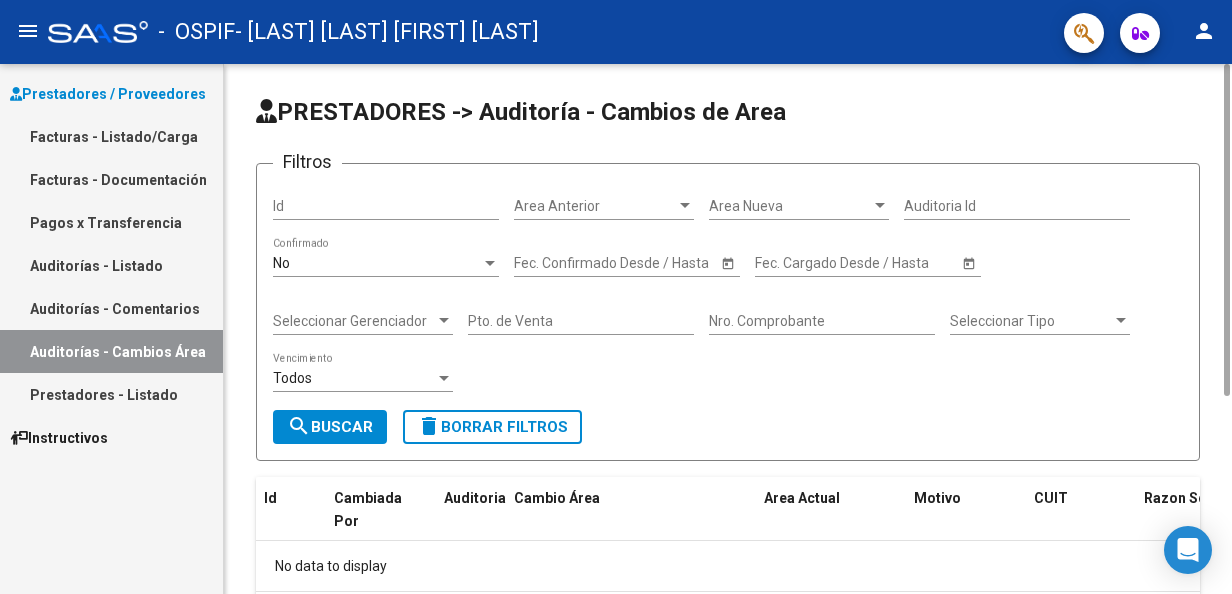 scroll, scrollTop: 110, scrollLeft: 0, axis: vertical 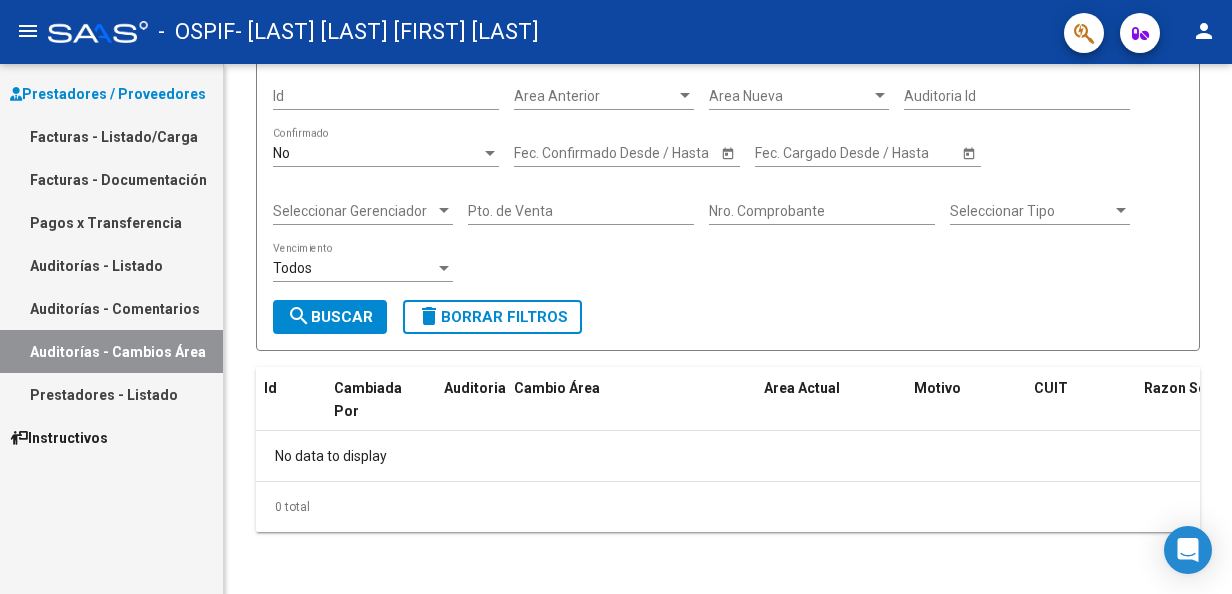 click on "Prestadores - Listado" at bounding box center (111, 394) 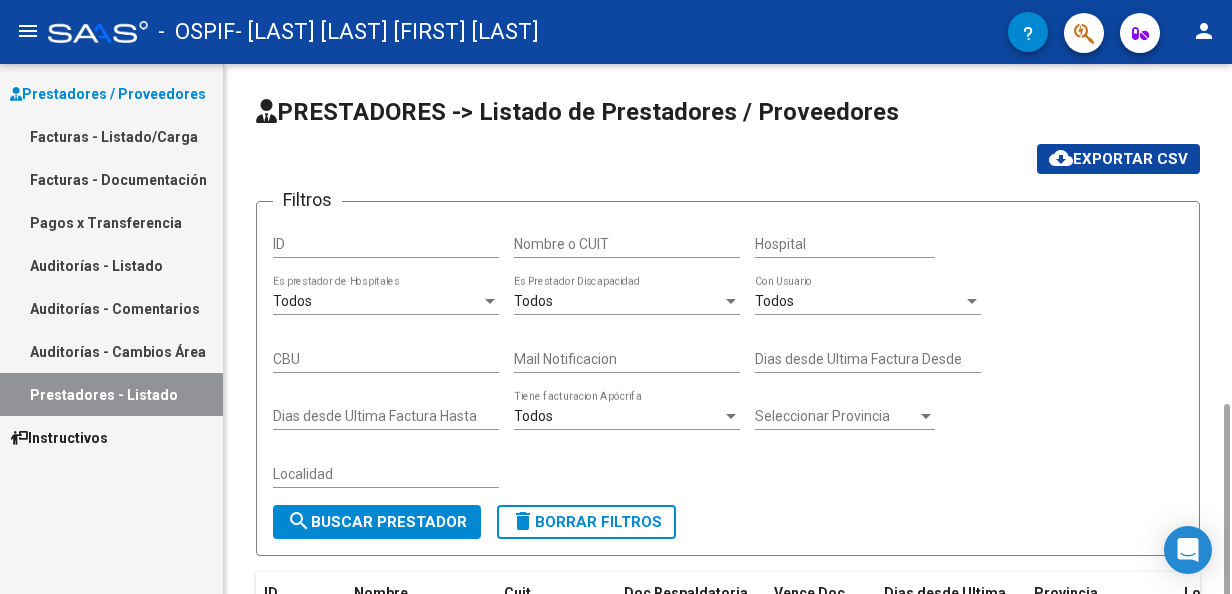 scroll, scrollTop: 227, scrollLeft: 0, axis: vertical 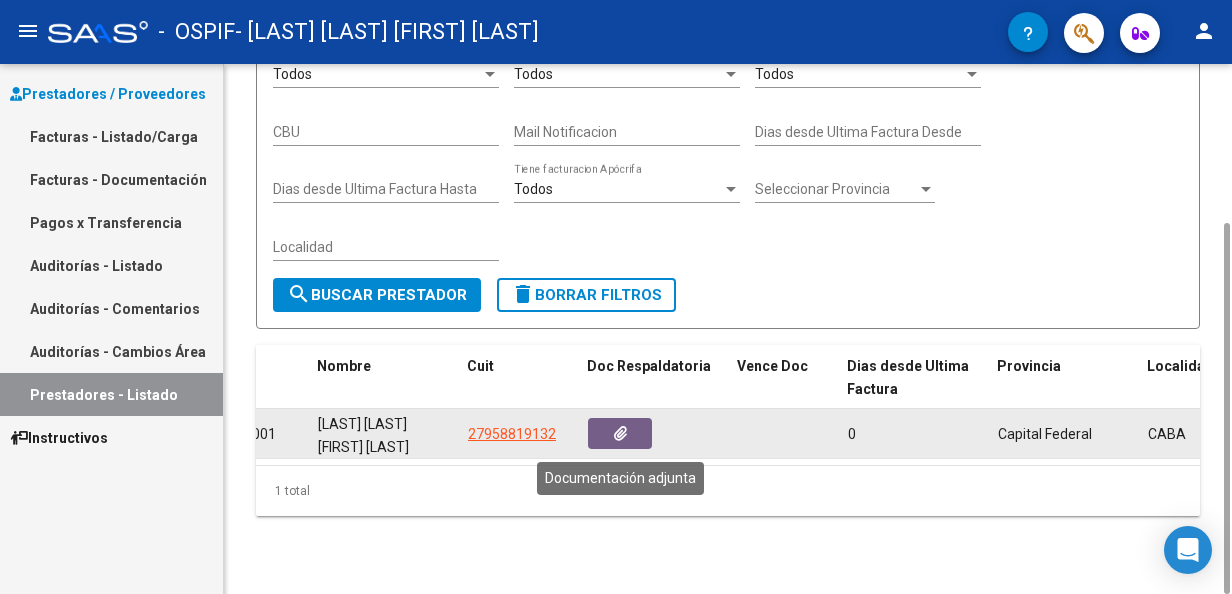 click 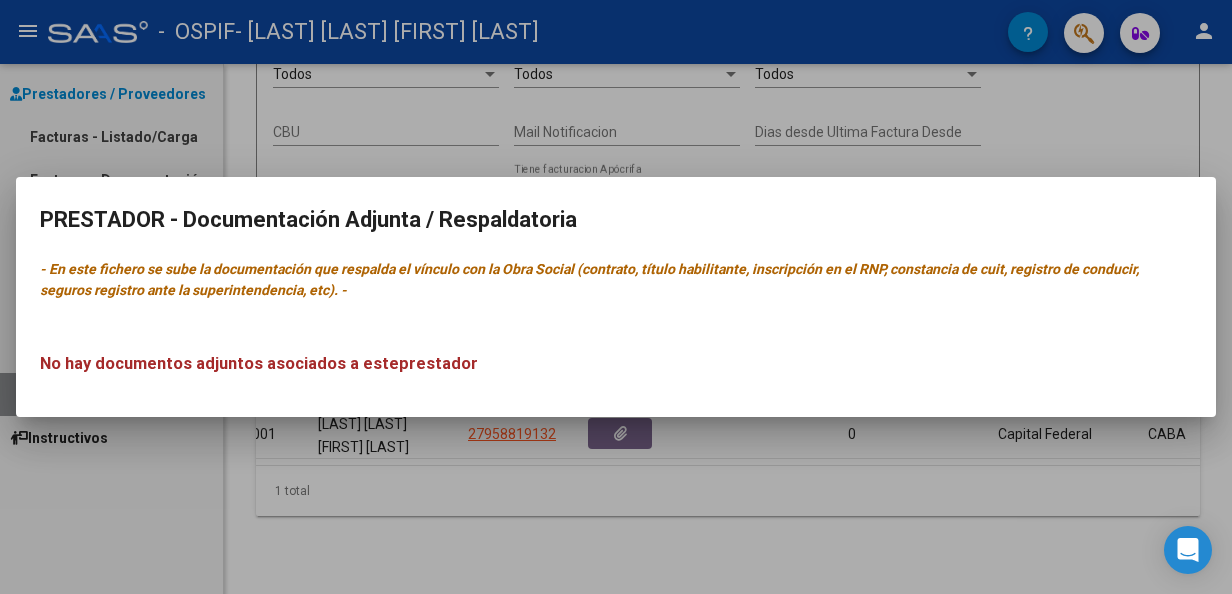 click at bounding box center (616, 297) 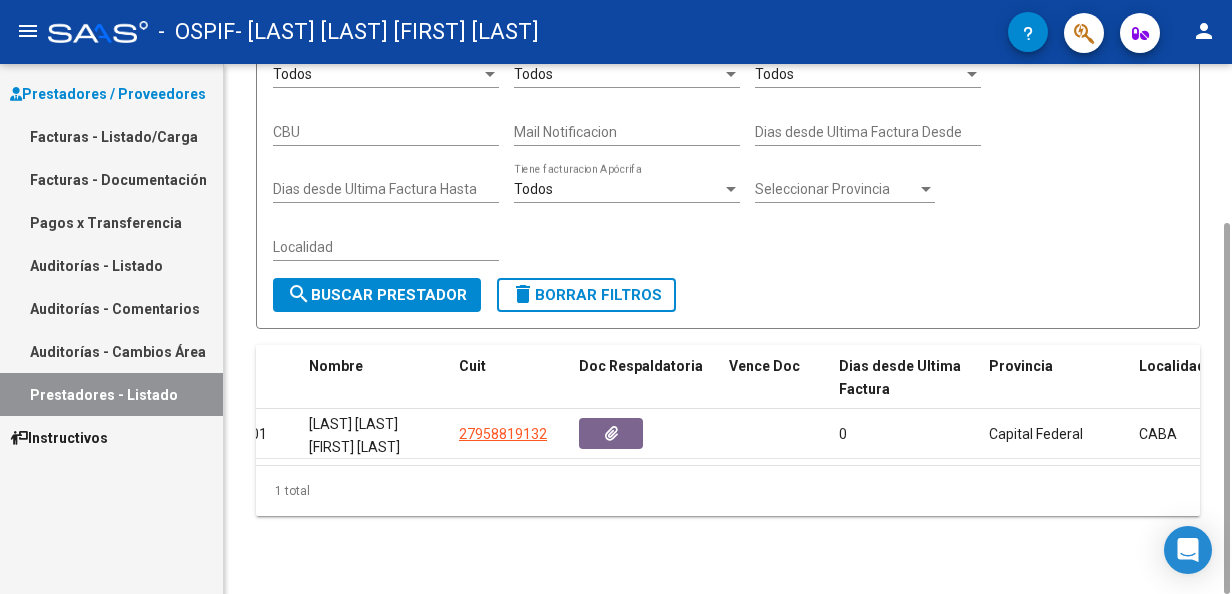 scroll, scrollTop: 0, scrollLeft: 0, axis: both 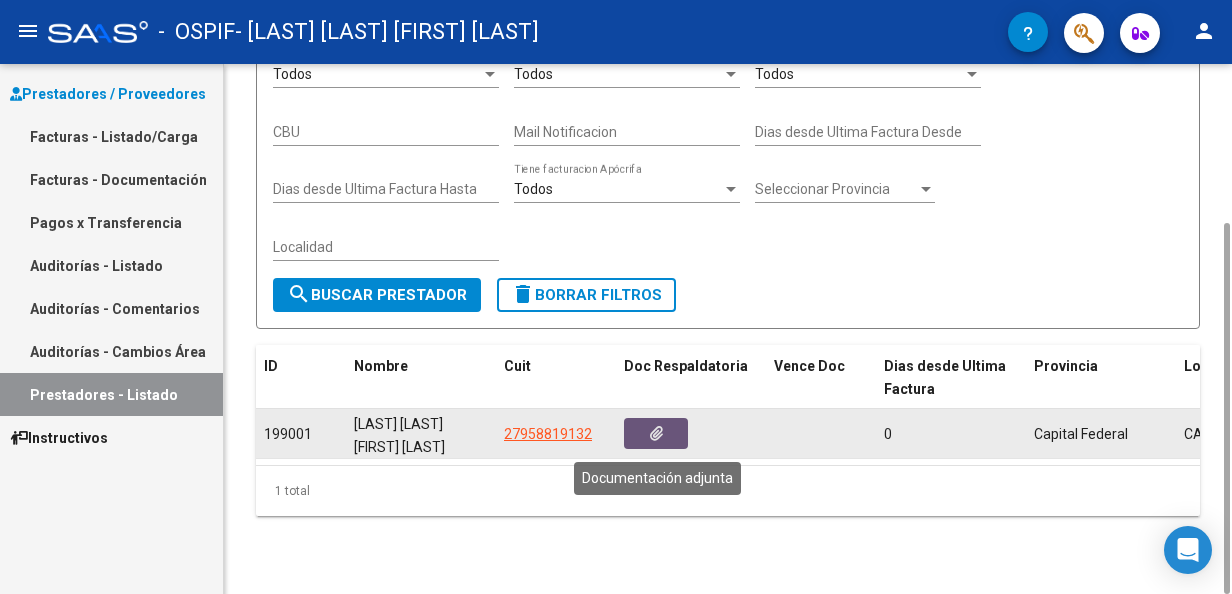 click 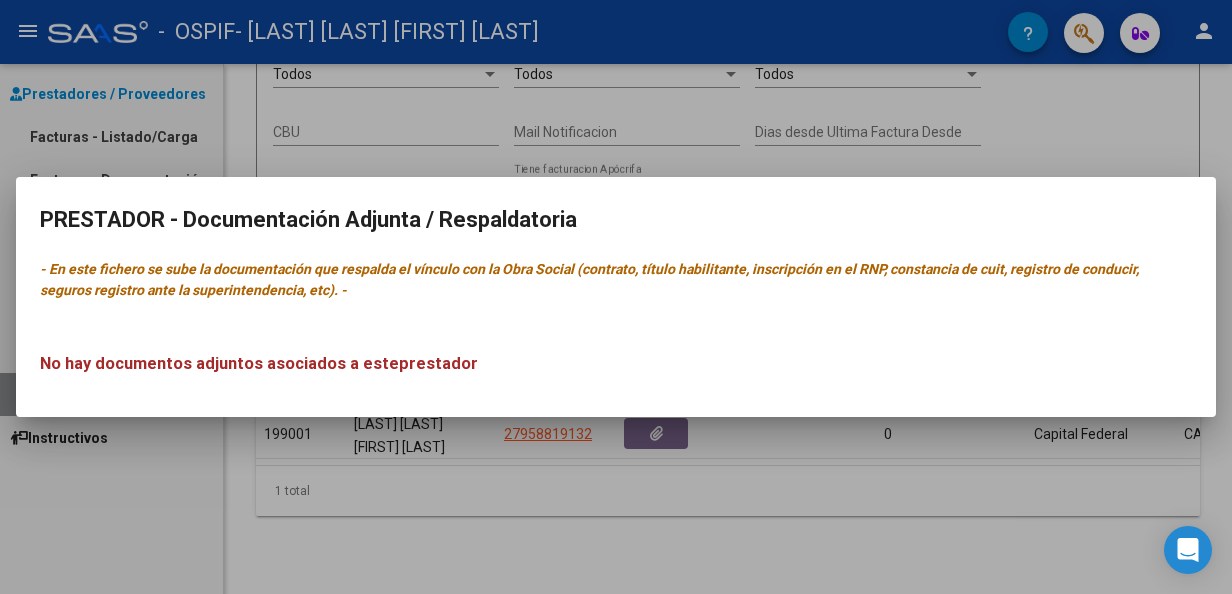 drag, startPoint x: 238, startPoint y: 370, endPoint x: 284, endPoint y: 370, distance: 46 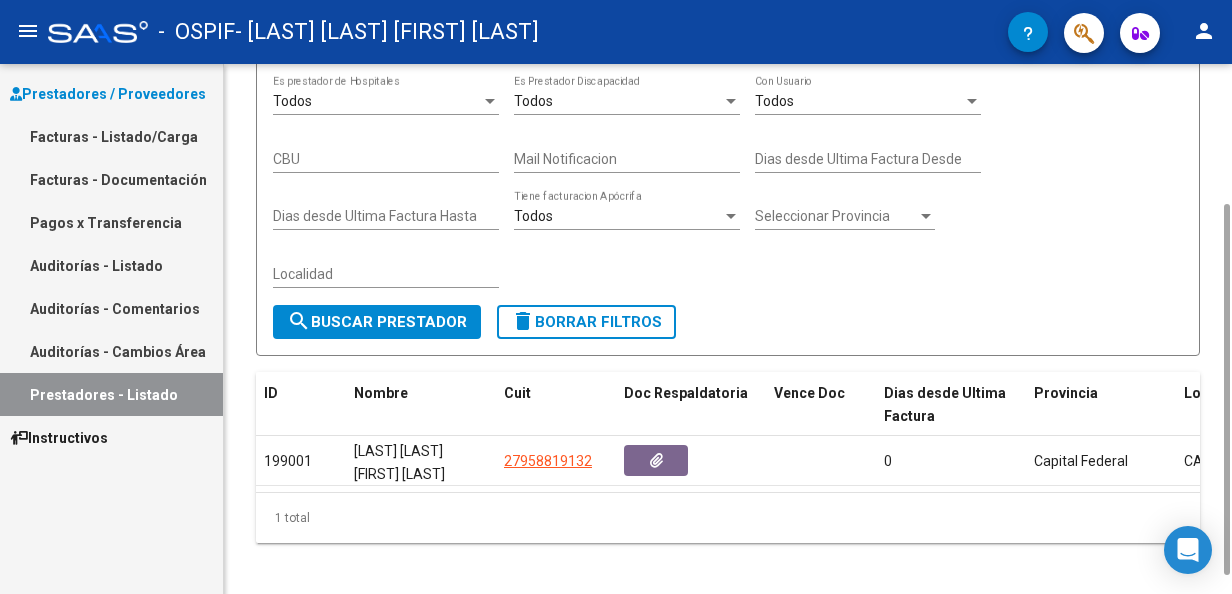 scroll, scrollTop: 227, scrollLeft: 0, axis: vertical 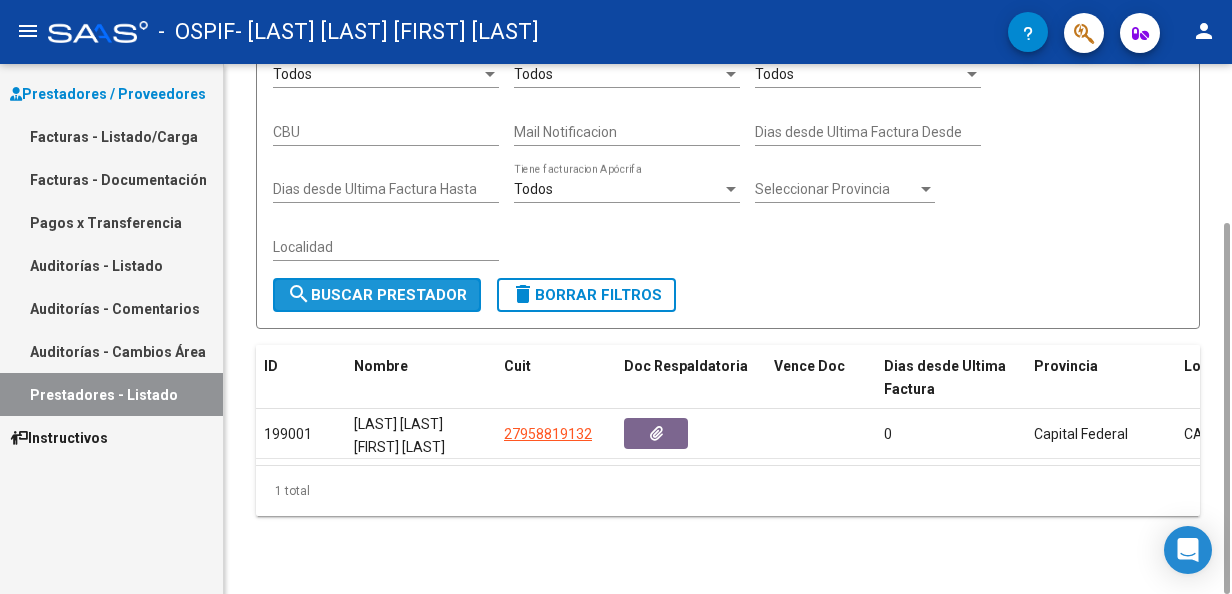 click on "search  Buscar Prestador" 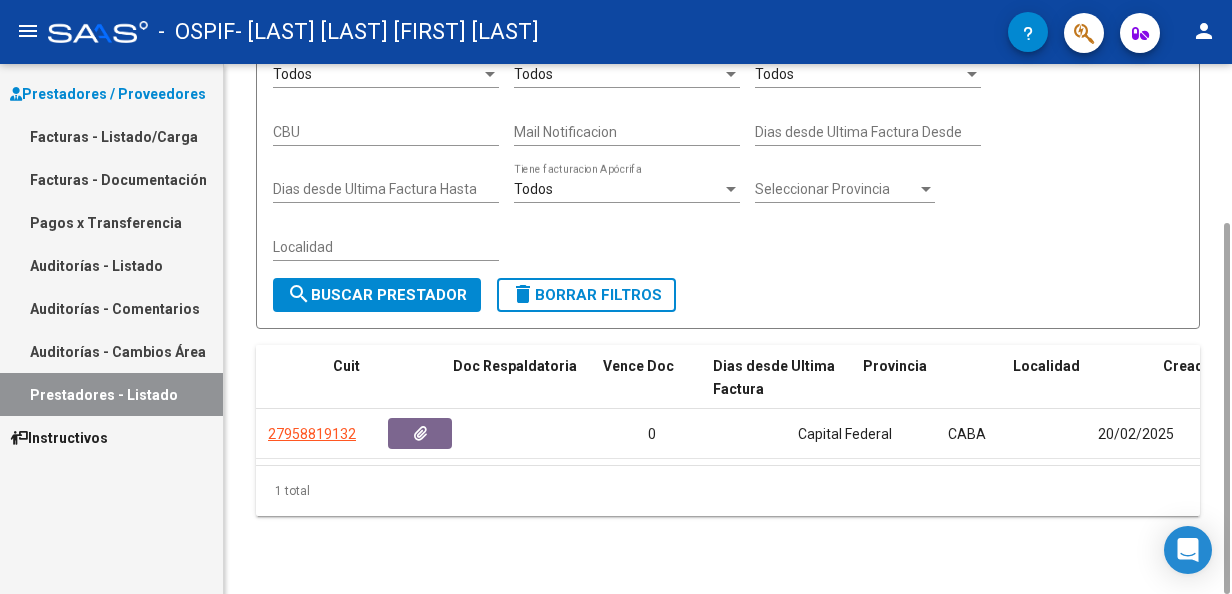 scroll, scrollTop: 0, scrollLeft: 0, axis: both 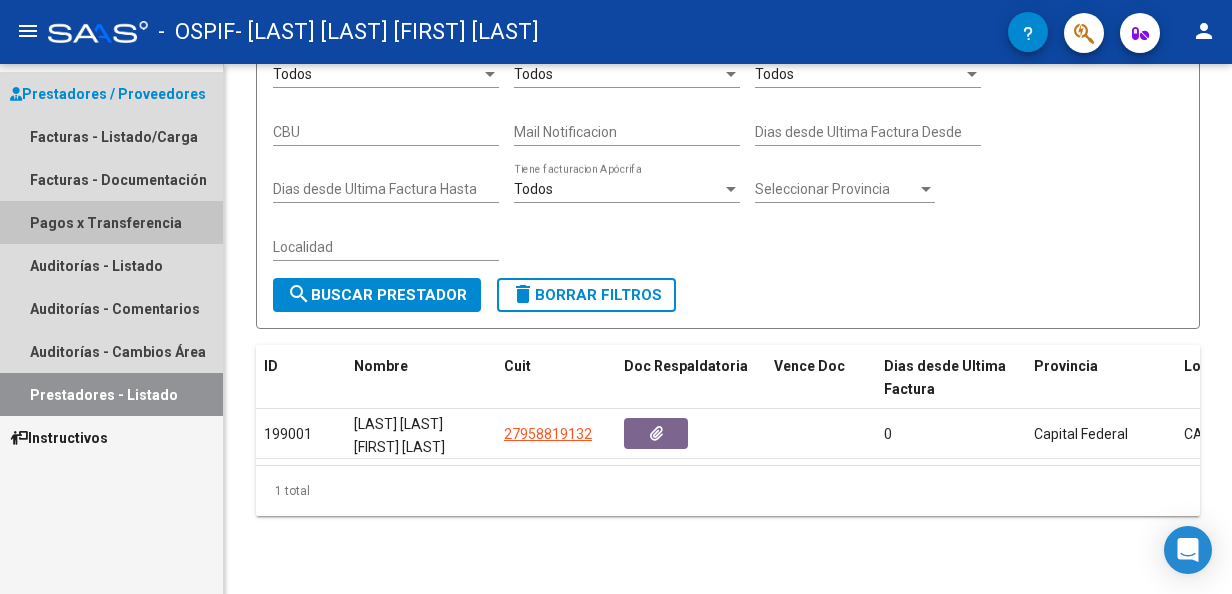 click on "Pagos x Transferencia" at bounding box center (111, 222) 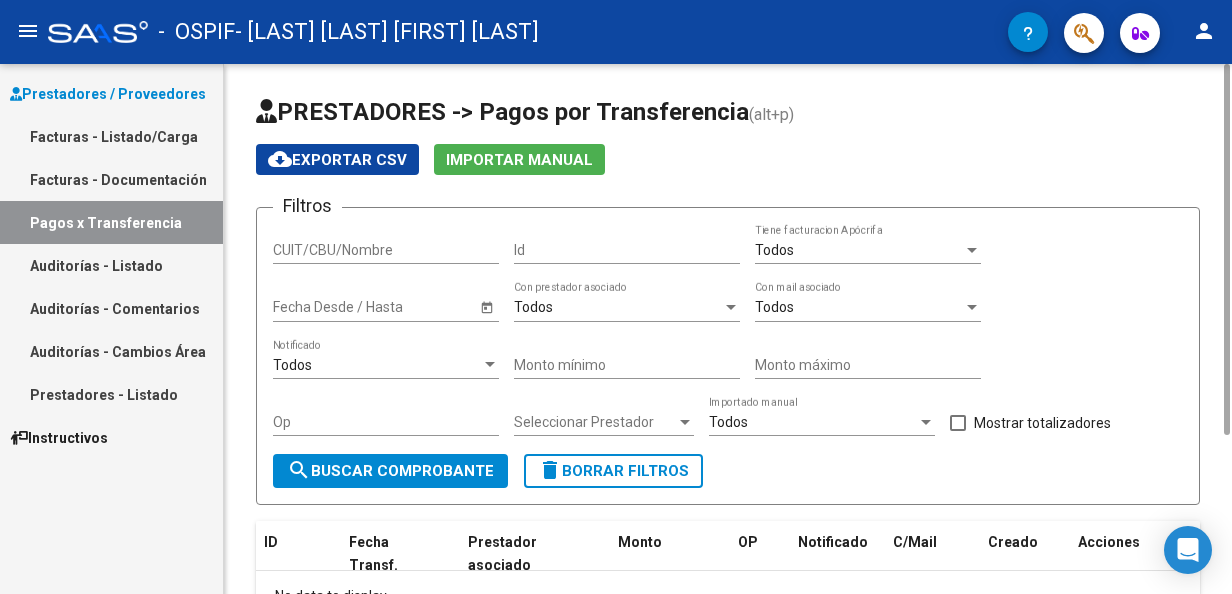 click on "Importar Manual" 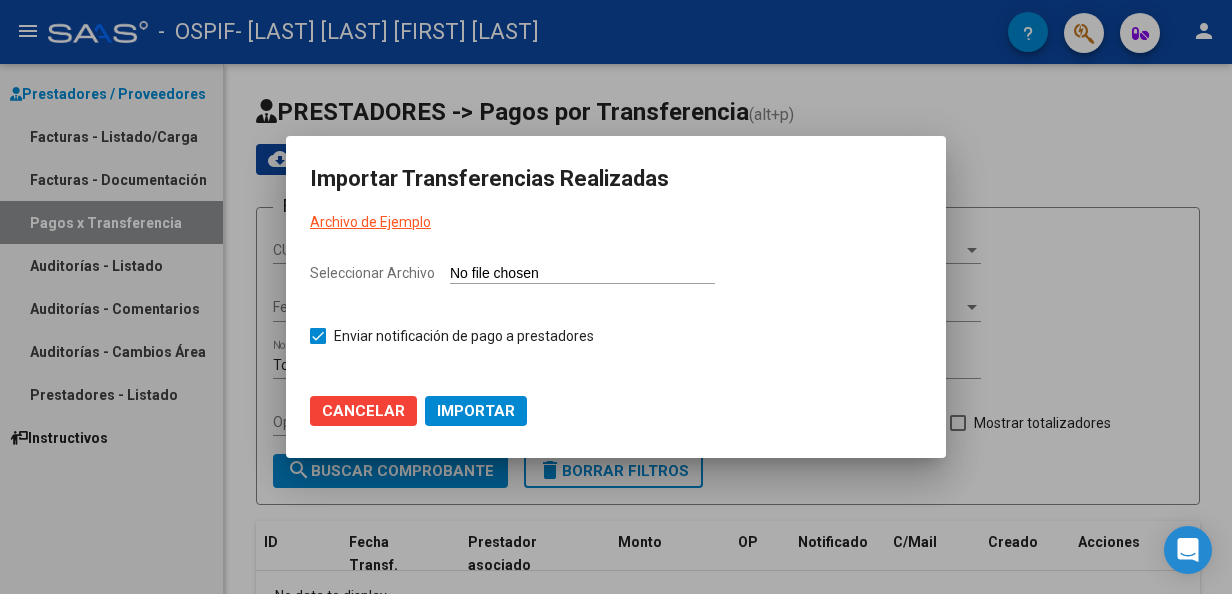 click on "Seleccionar Archivo" at bounding box center [582, 274] 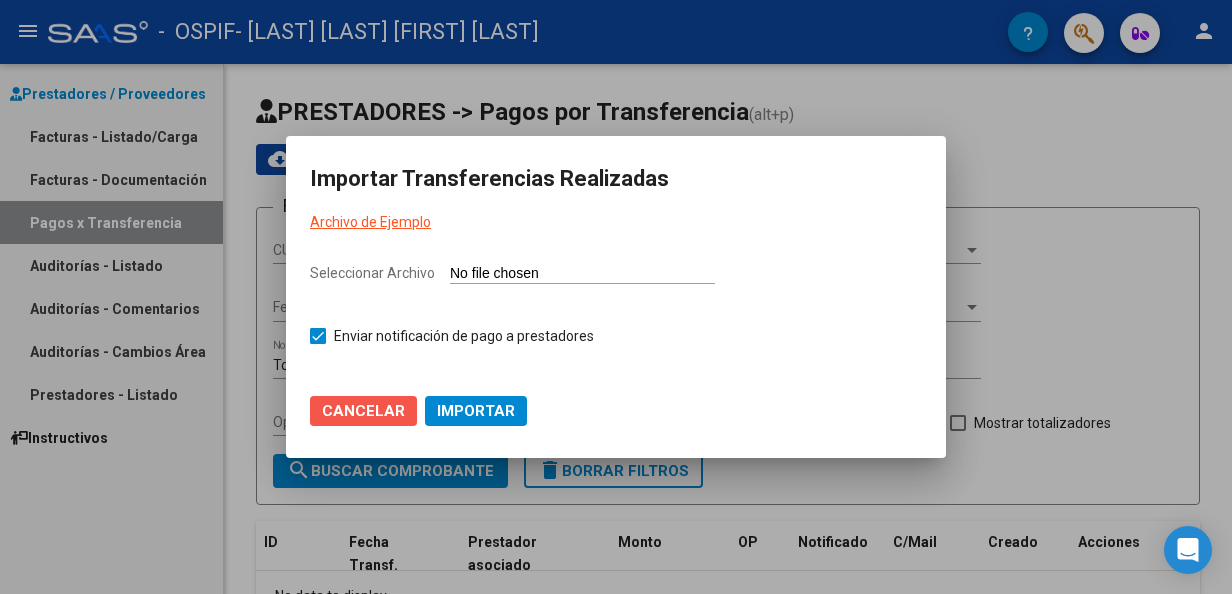click on "Cancelar" 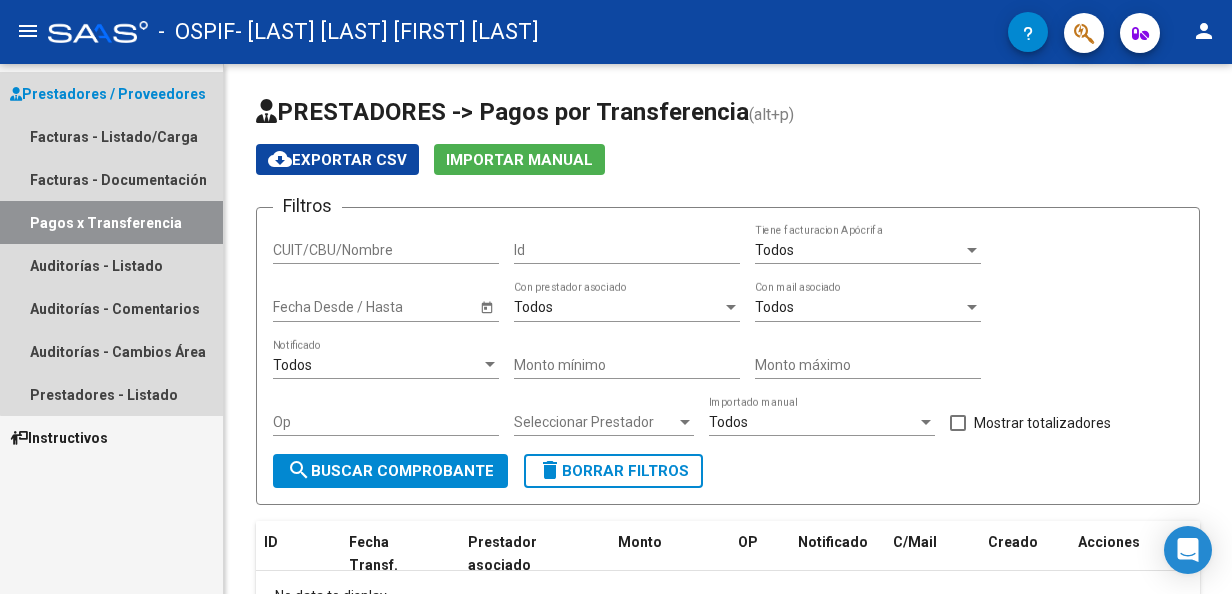 click on "Pagos x Transferencia" at bounding box center (111, 222) 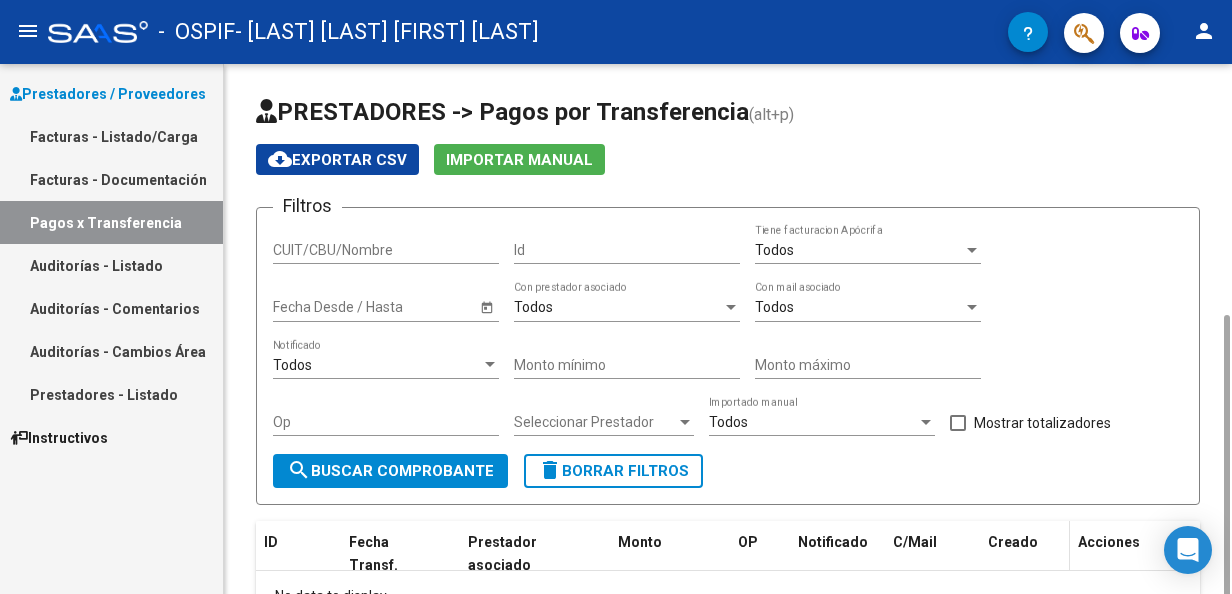 scroll, scrollTop: 140, scrollLeft: 0, axis: vertical 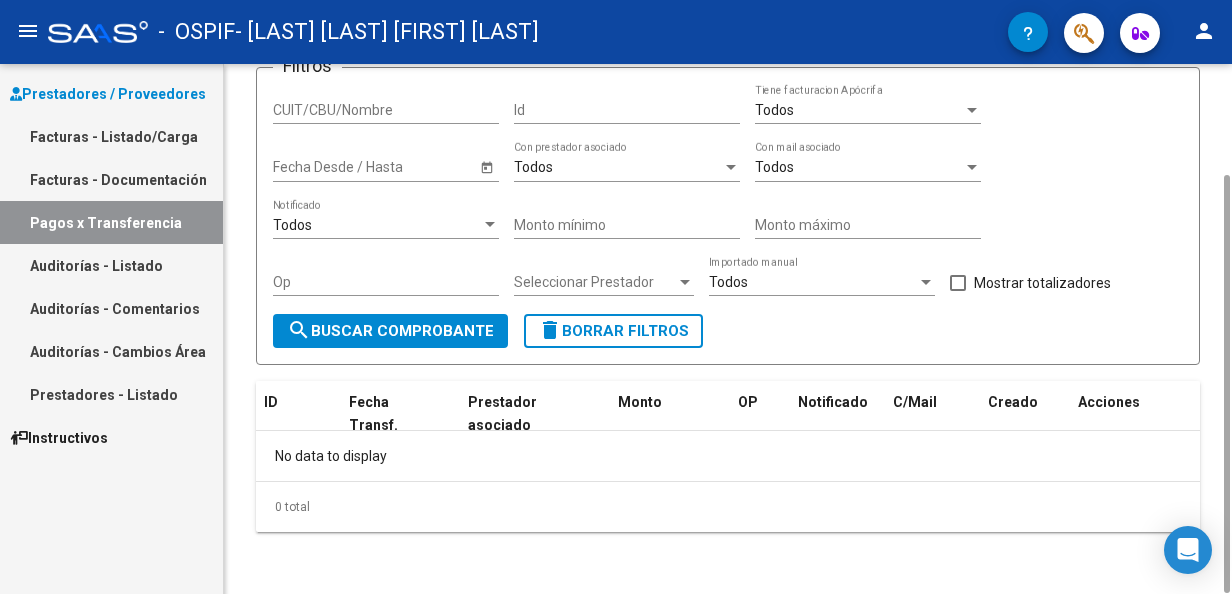 drag, startPoint x: 952, startPoint y: 532, endPoint x: 1135, endPoint y: 531, distance: 183.00273 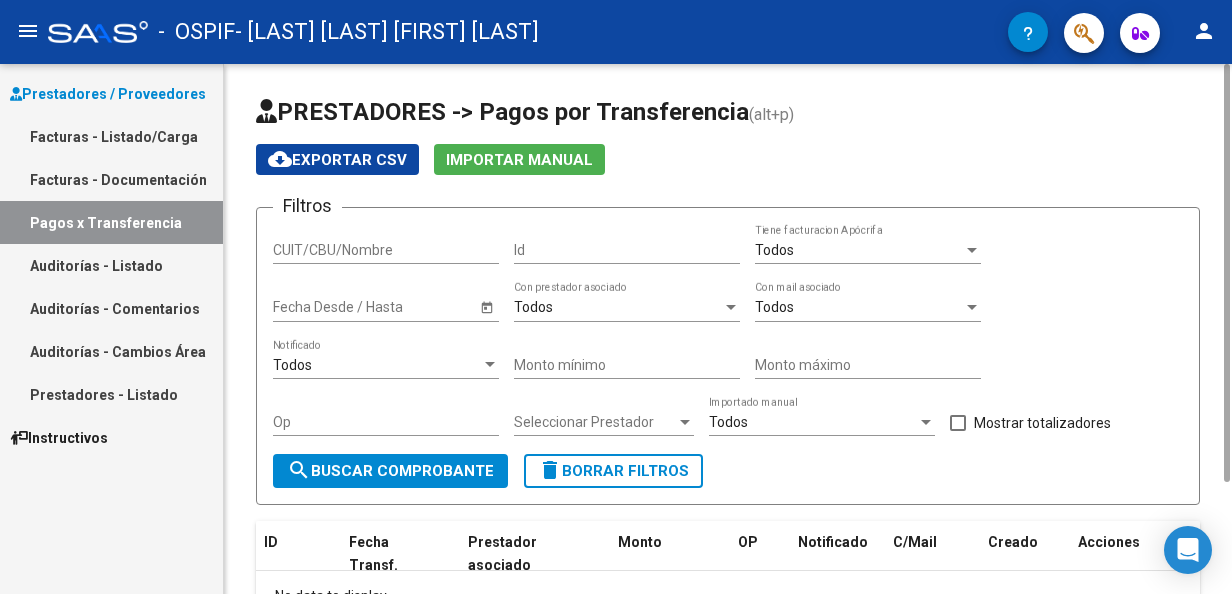 click on "CUIT/CBU/Nombre" at bounding box center (386, 250) 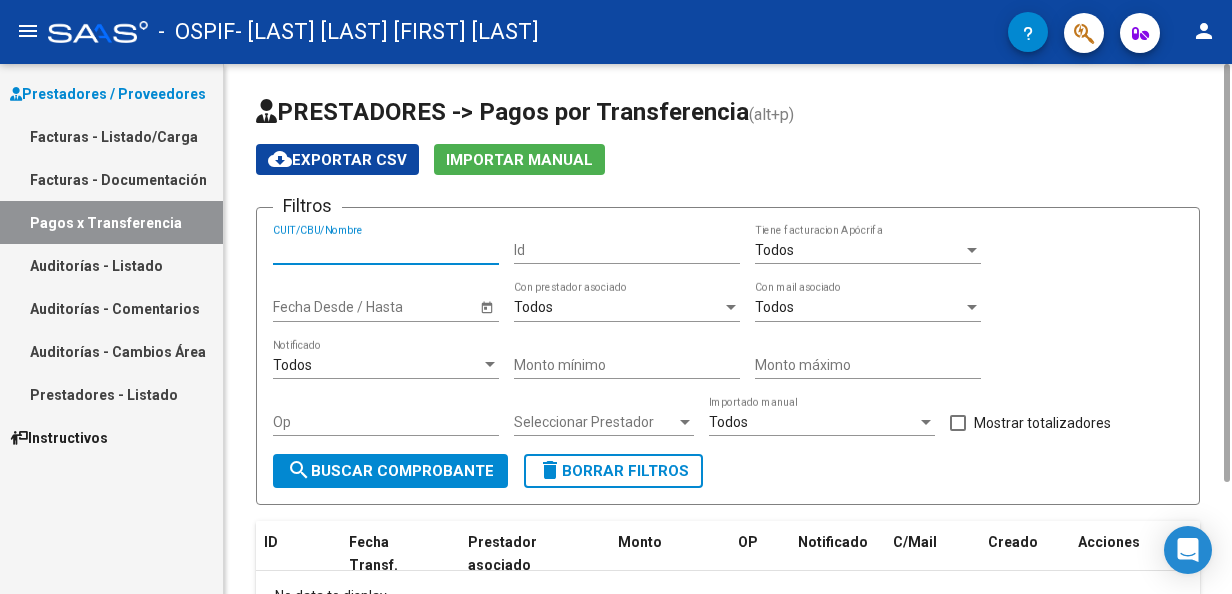 paste on "[NUMBER]" 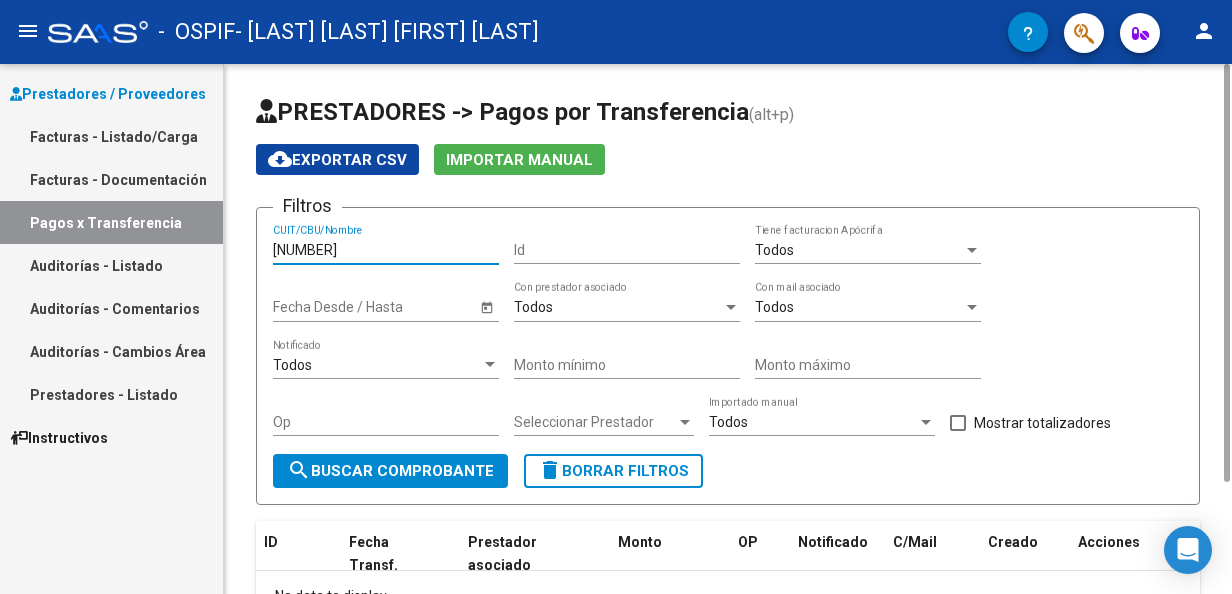 type on "[NUMBER]" 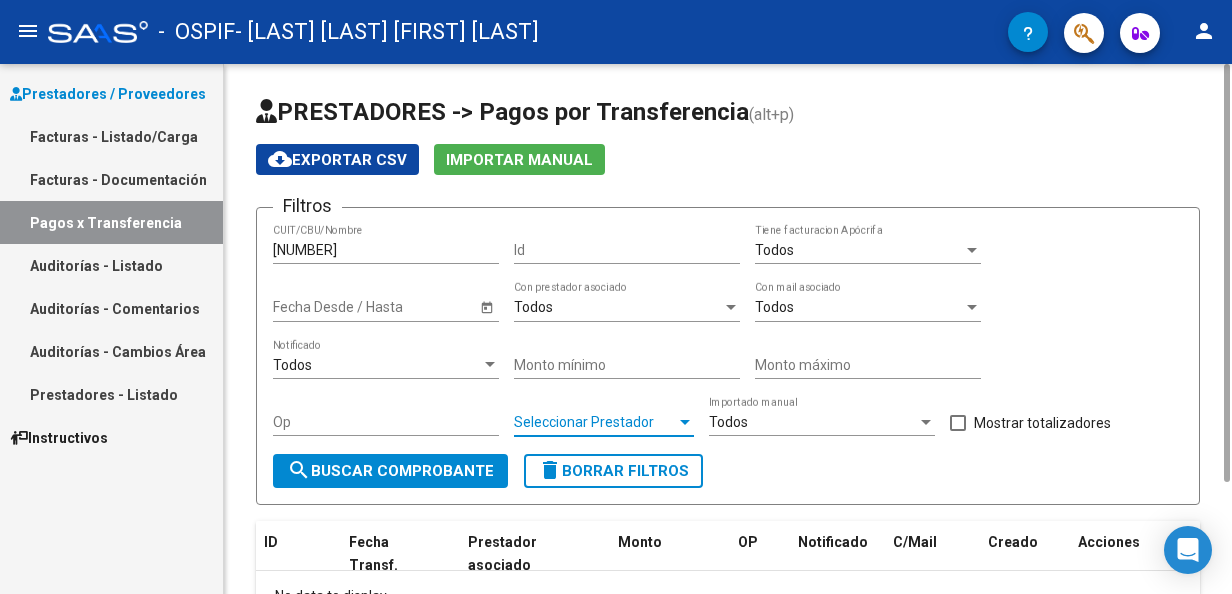click on "Seleccionar Prestador" at bounding box center (595, 422) 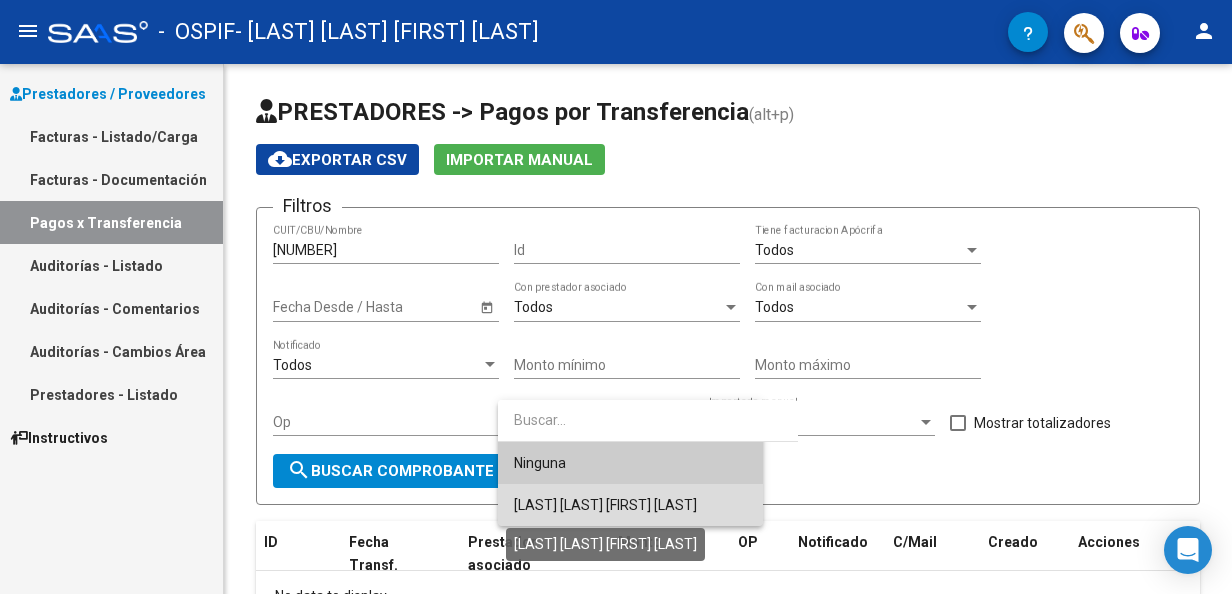 click on "[LAST] [LAST] [FIRST] [LAST]" at bounding box center [605, 505] 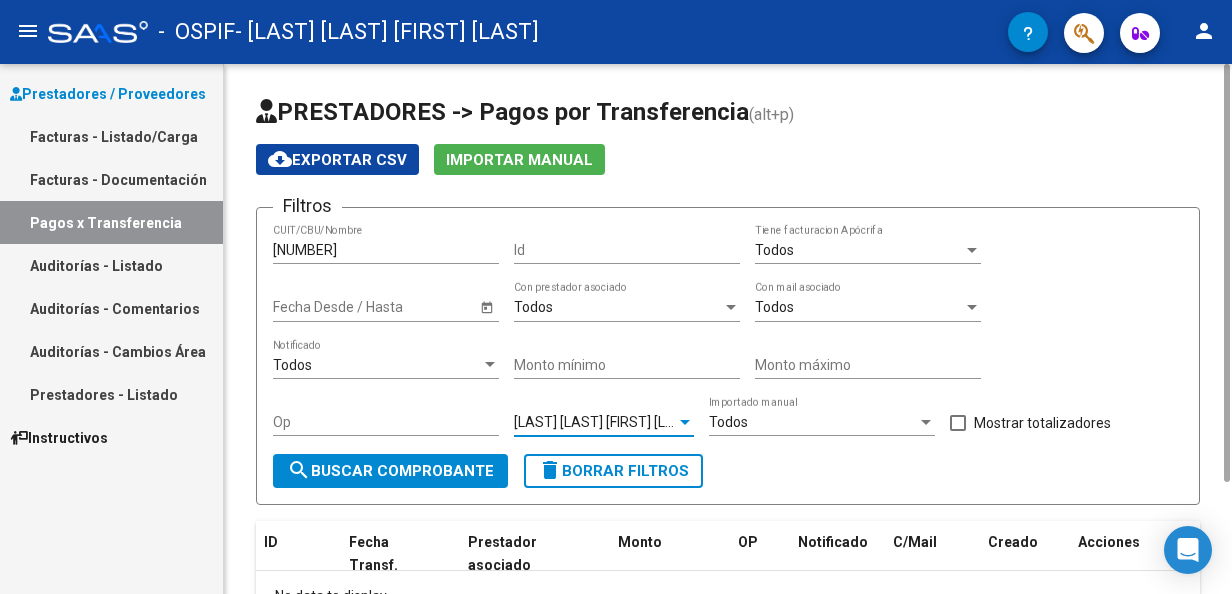 scroll, scrollTop: 140, scrollLeft: 0, axis: vertical 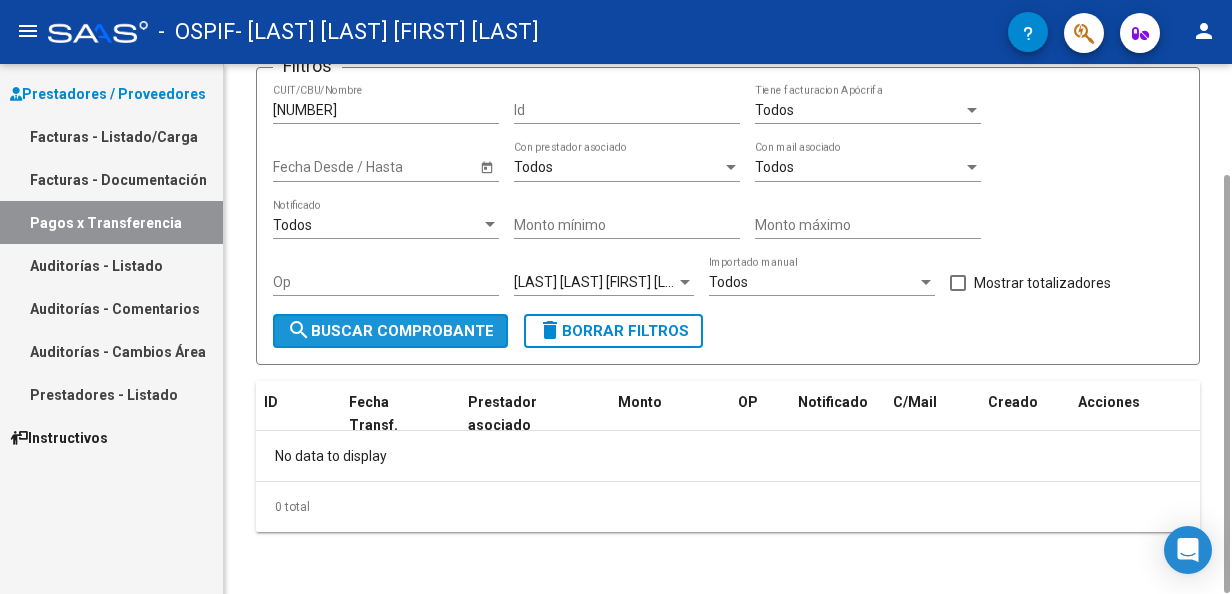 click on "search  Buscar Comprobante" 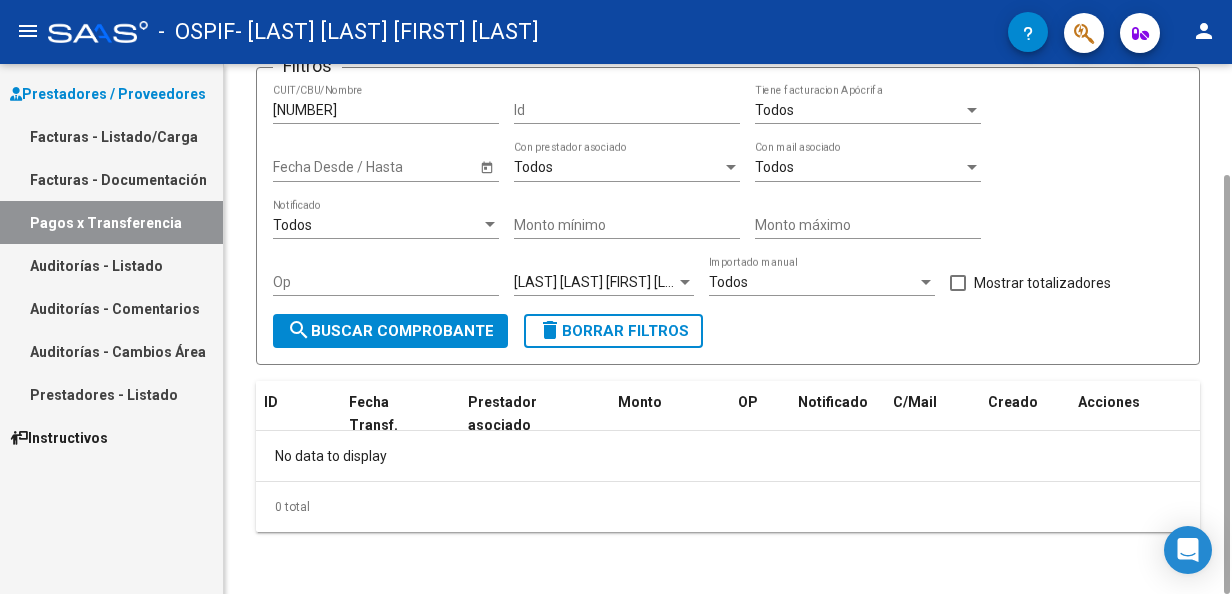 scroll, scrollTop: 0, scrollLeft: 0, axis: both 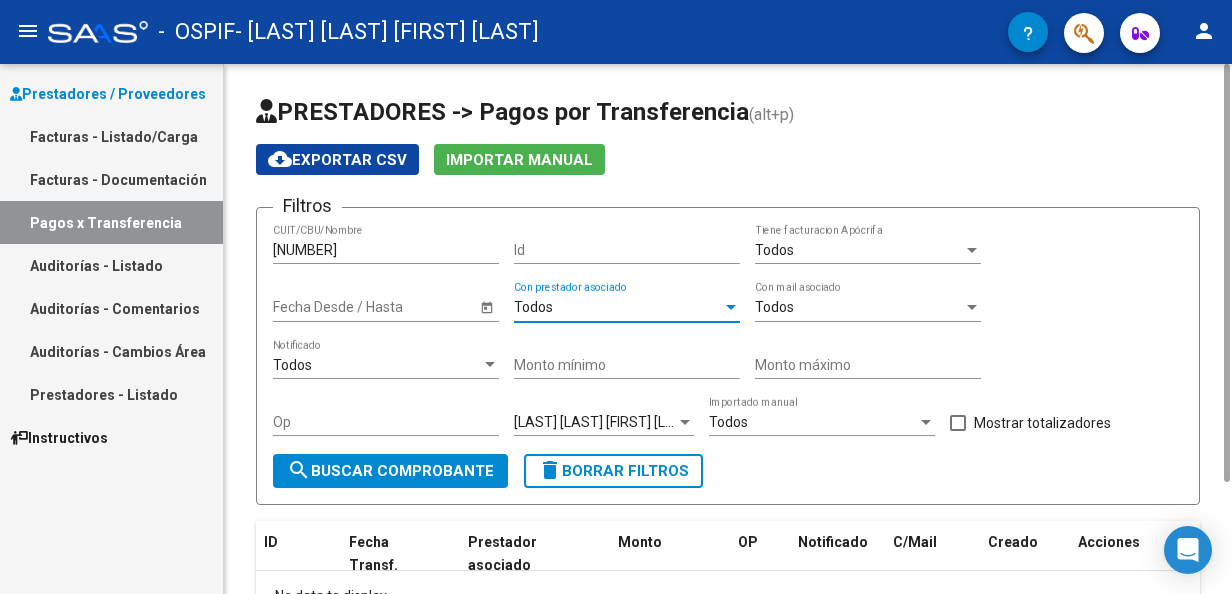 click on "Todos" at bounding box center (618, 307) 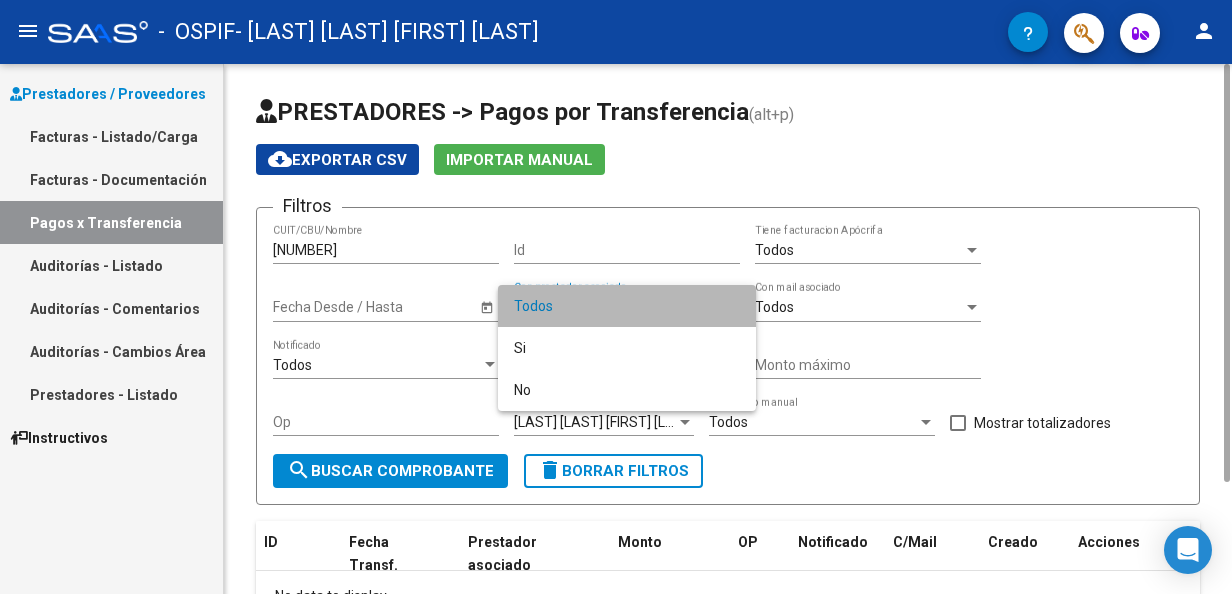 click on "Todos" at bounding box center (627, 306) 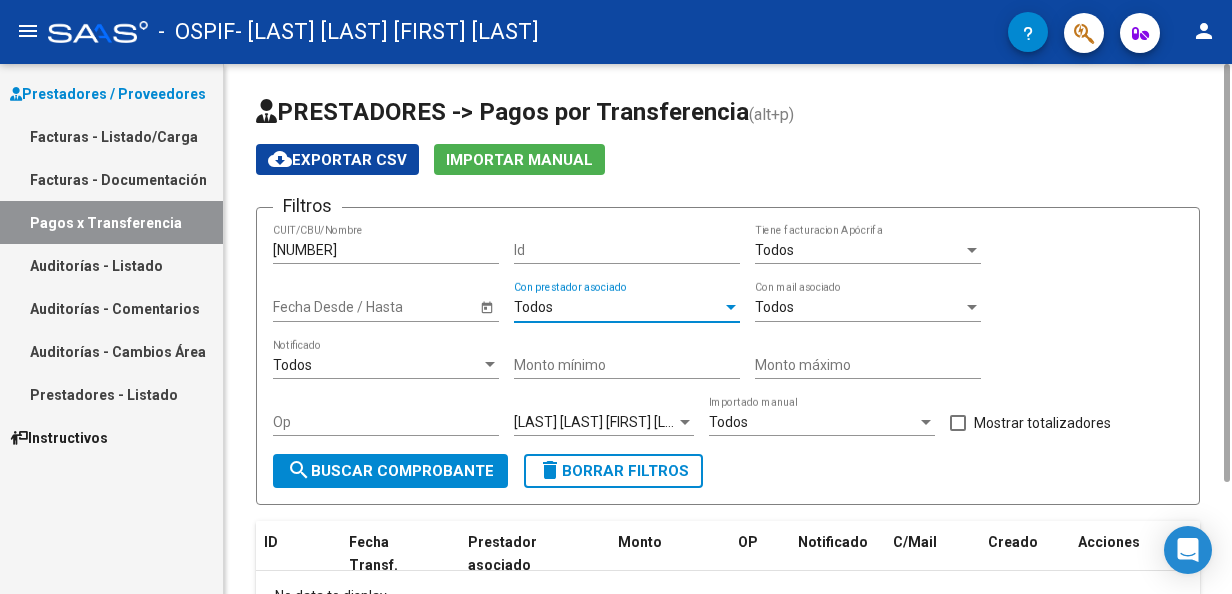 click on "Importar Manual" 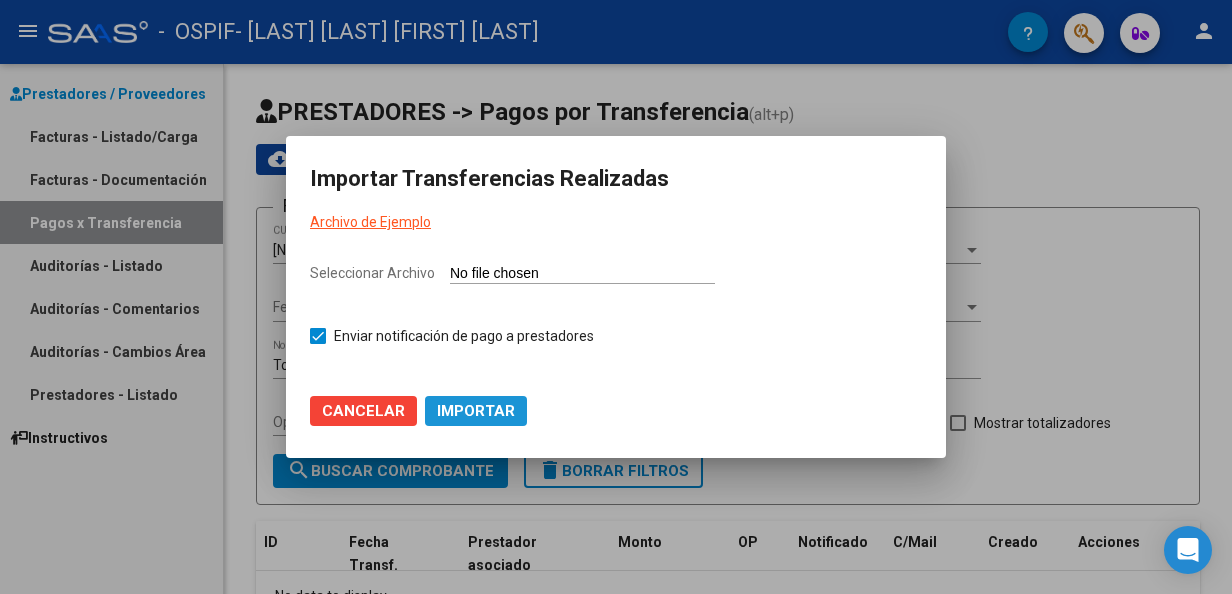 click on "Importar" 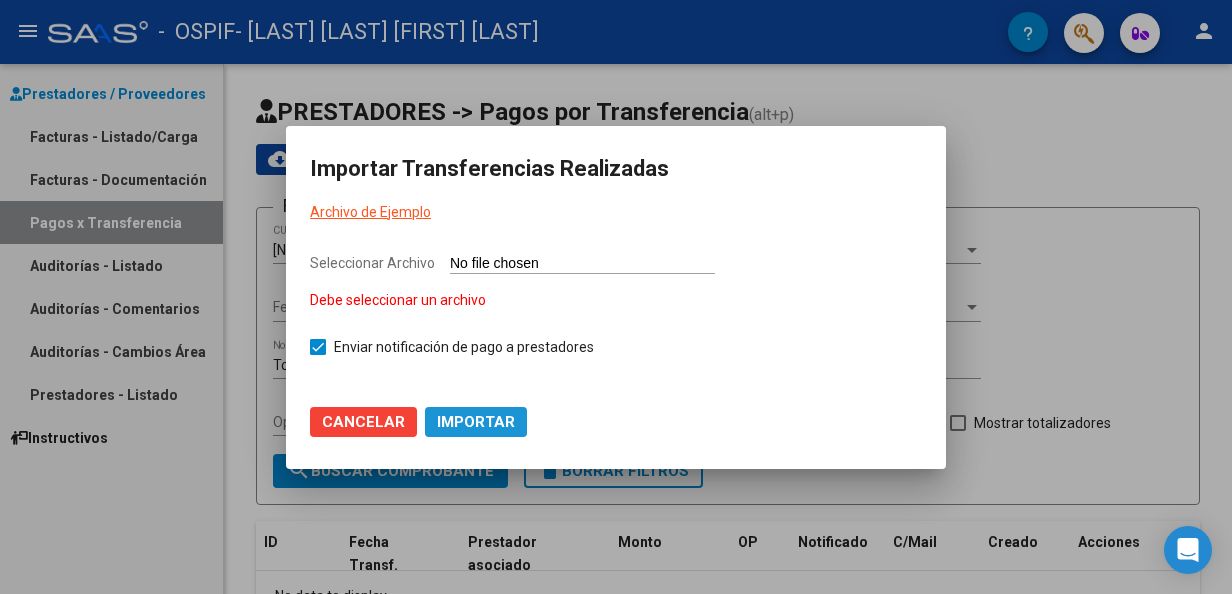 click on "Importar" 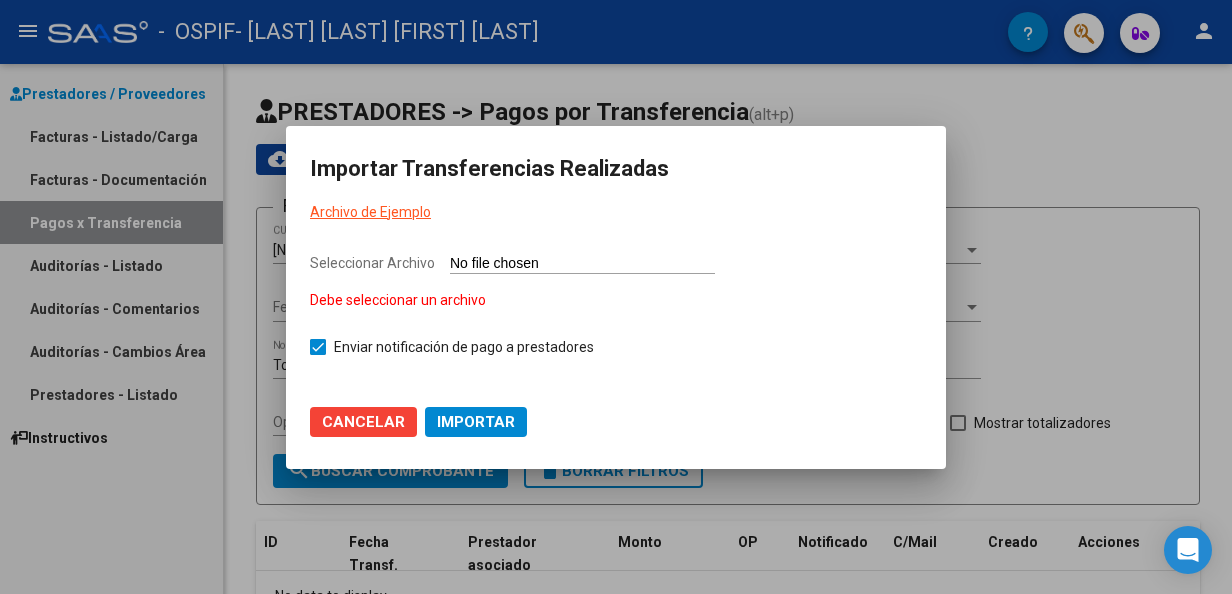 click on "Seleccionar Archivo Debe seleccionar un archivo" at bounding box center (582, 264) 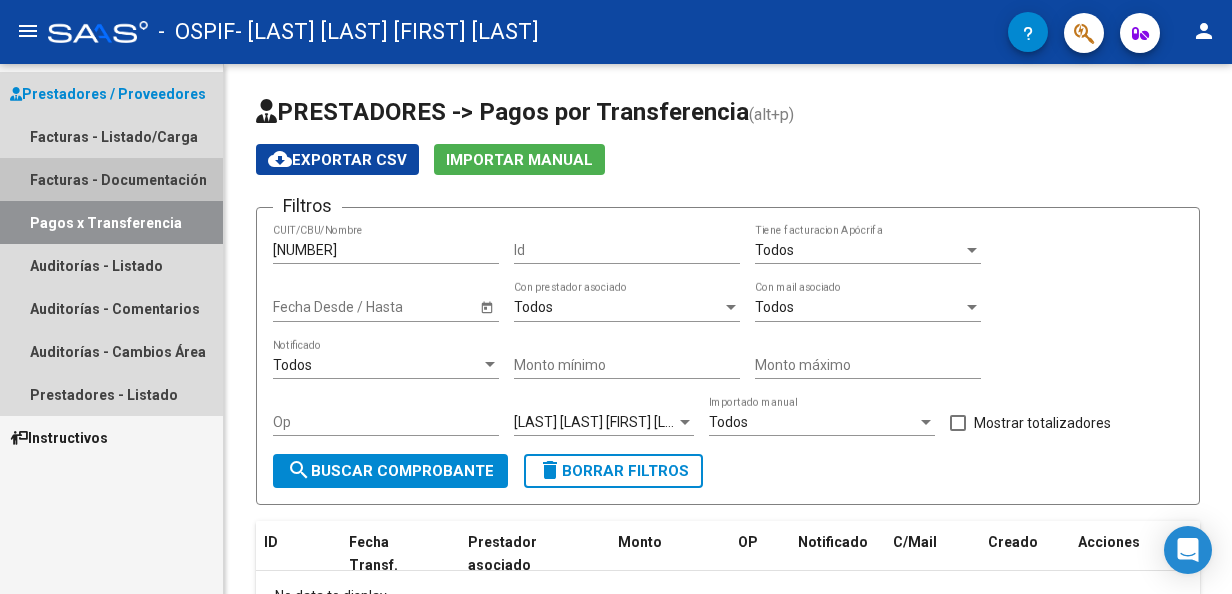 click on "Facturas - Documentación" at bounding box center (111, 179) 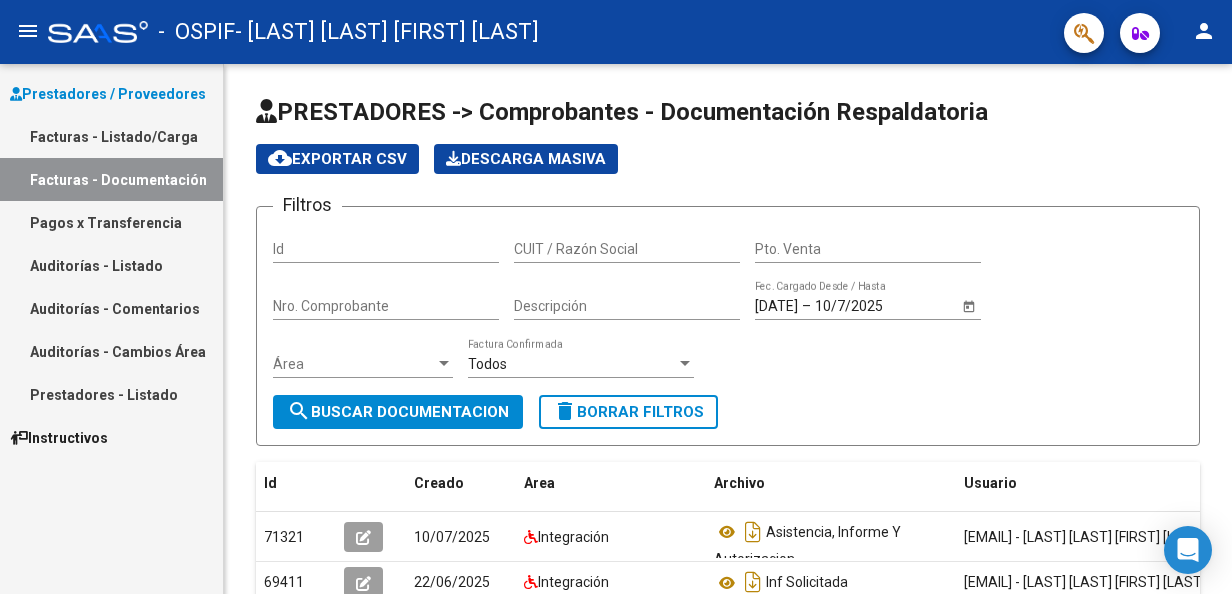 click on "Facturas - Listado/Carga" at bounding box center (111, 136) 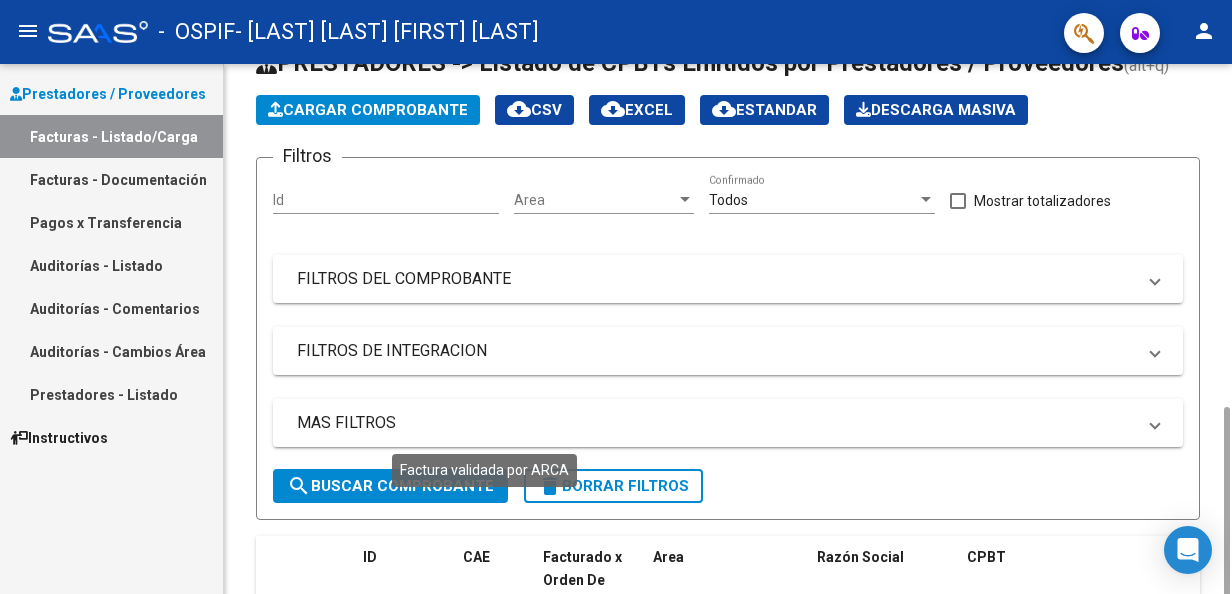 scroll, scrollTop: 0, scrollLeft: 0, axis: both 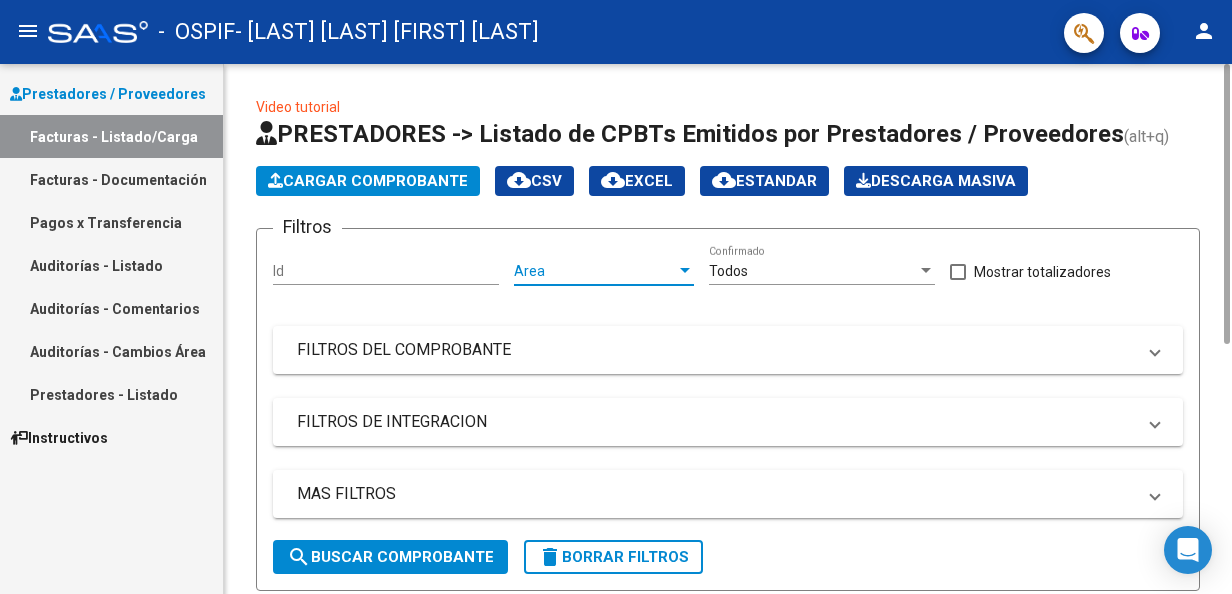 click on "Area" at bounding box center (595, 271) 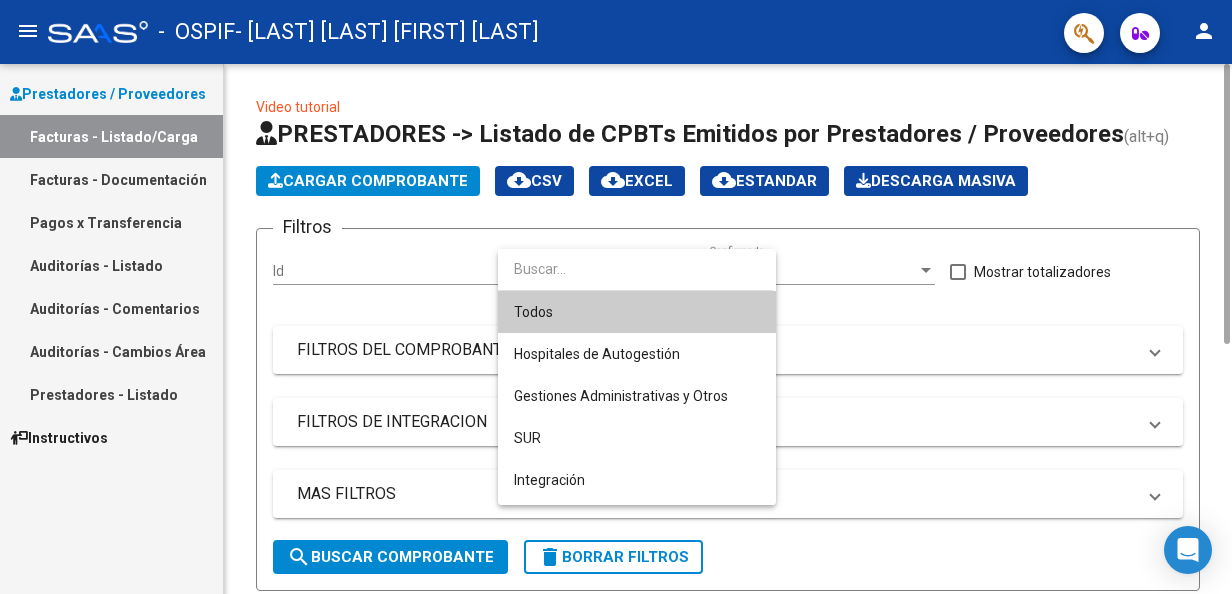 click at bounding box center [635, 269] 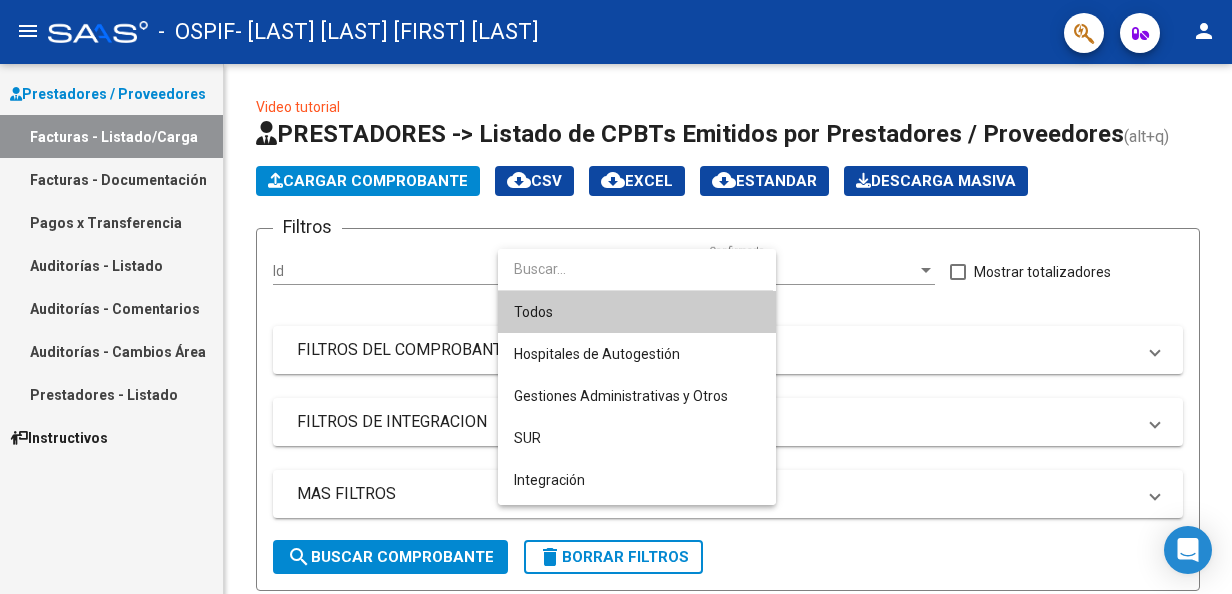 click at bounding box center (616, 297) 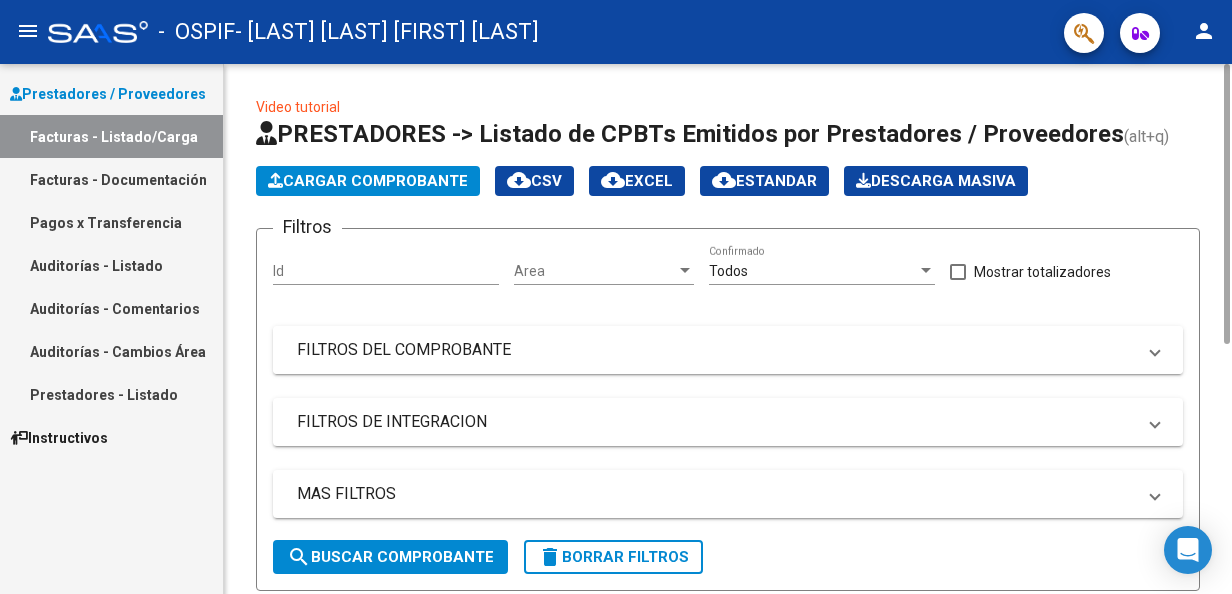 click on "FILTROS DEL COMPROBANTE" at bounding box center (716, 350) 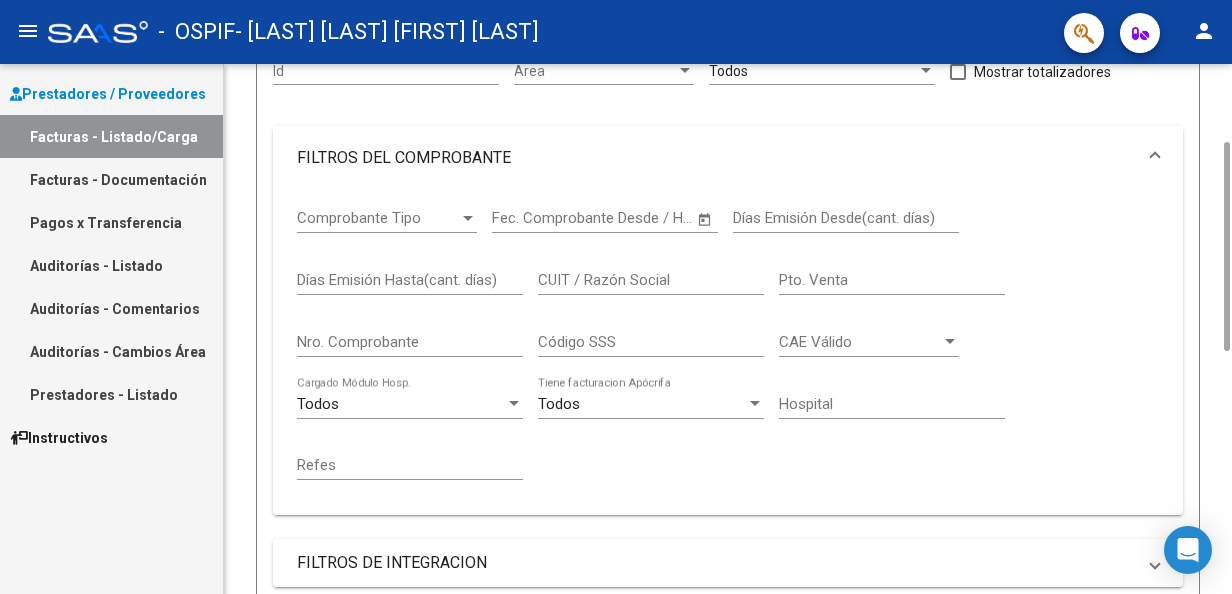 scroll, scrollTop: 0, scrollLeft: 0, axis: both 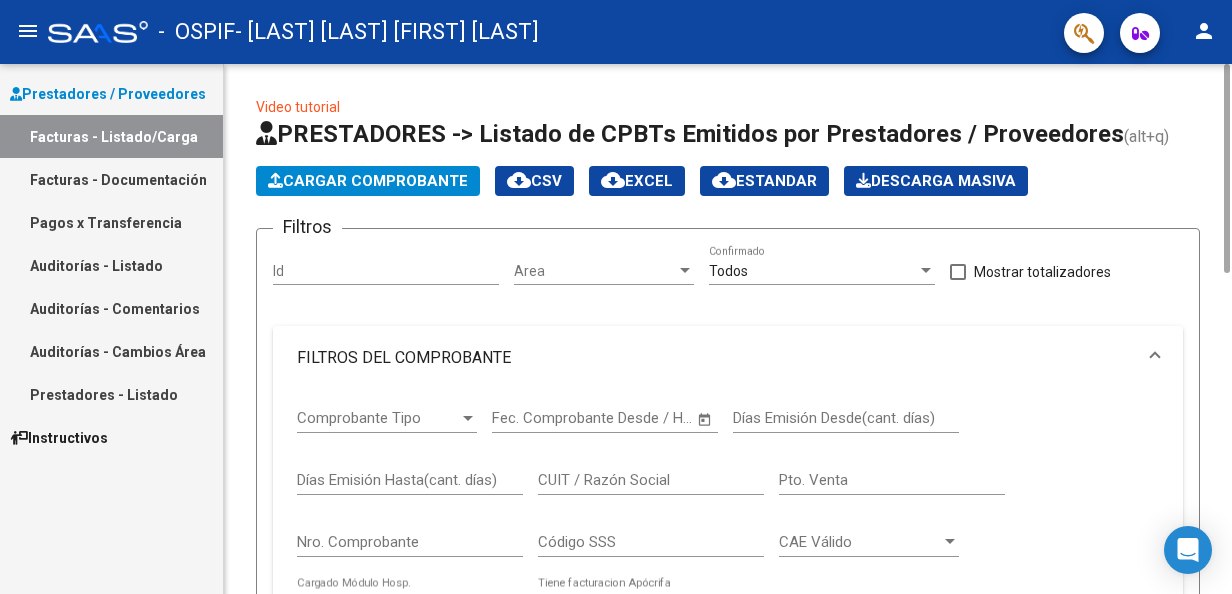 click on "Pagos x Transferencia" at bounding box center [111, 222] 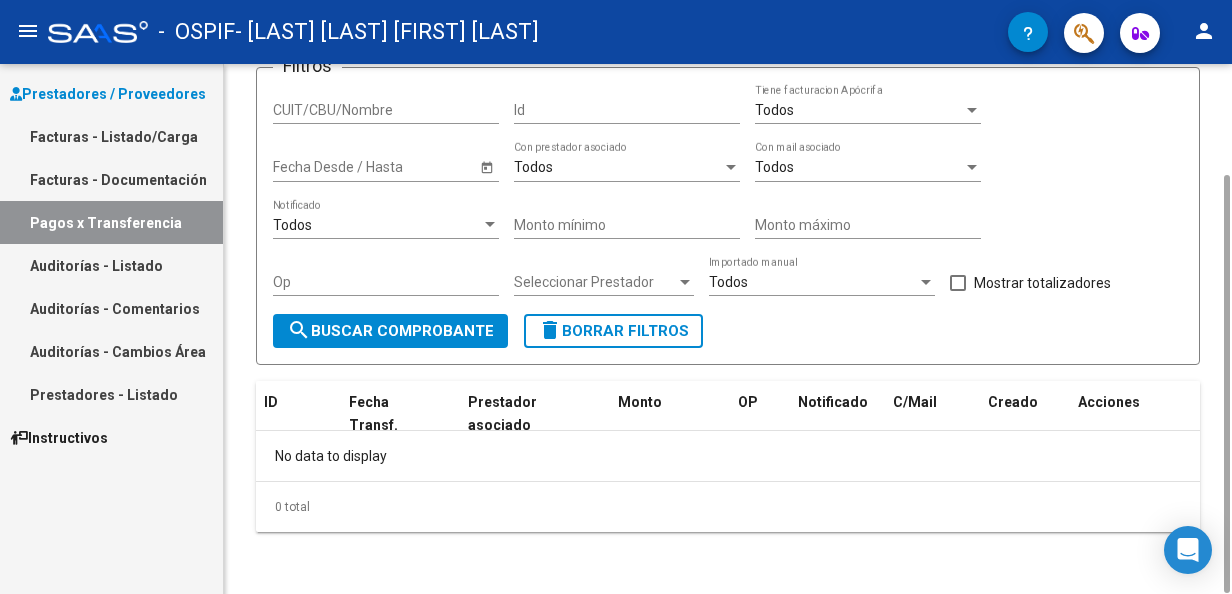 scroll, scrollTop: 0, scrollLeft: 0, axis: both 